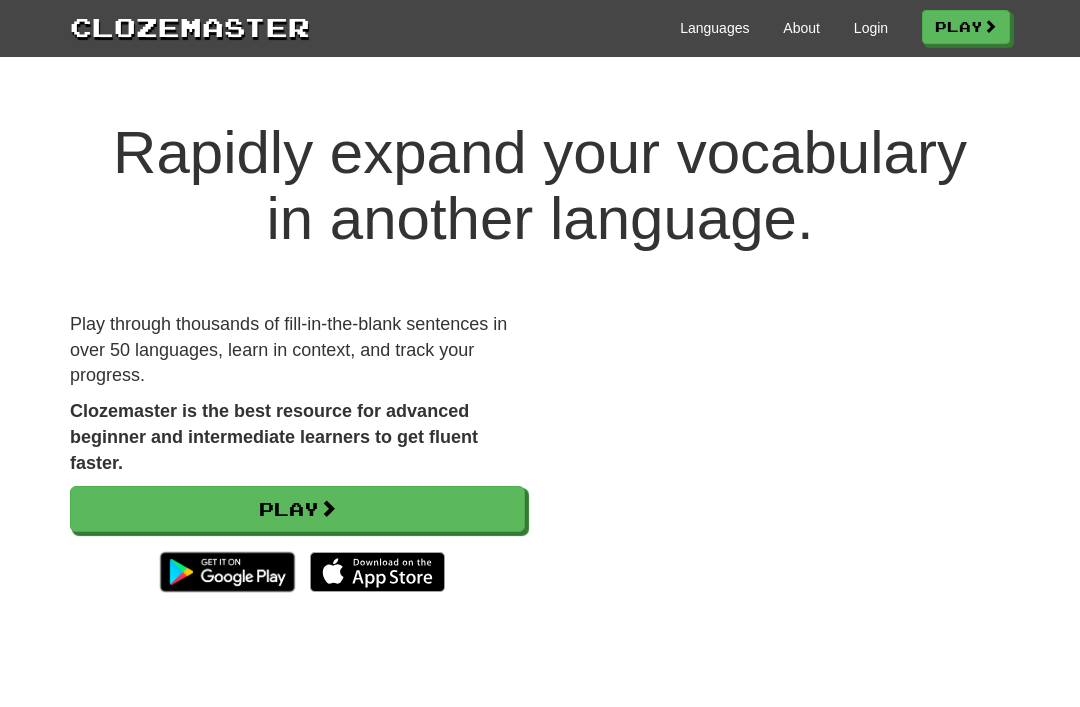 scroll, scrollTop: 0, scrollLeft: 0, axis: both 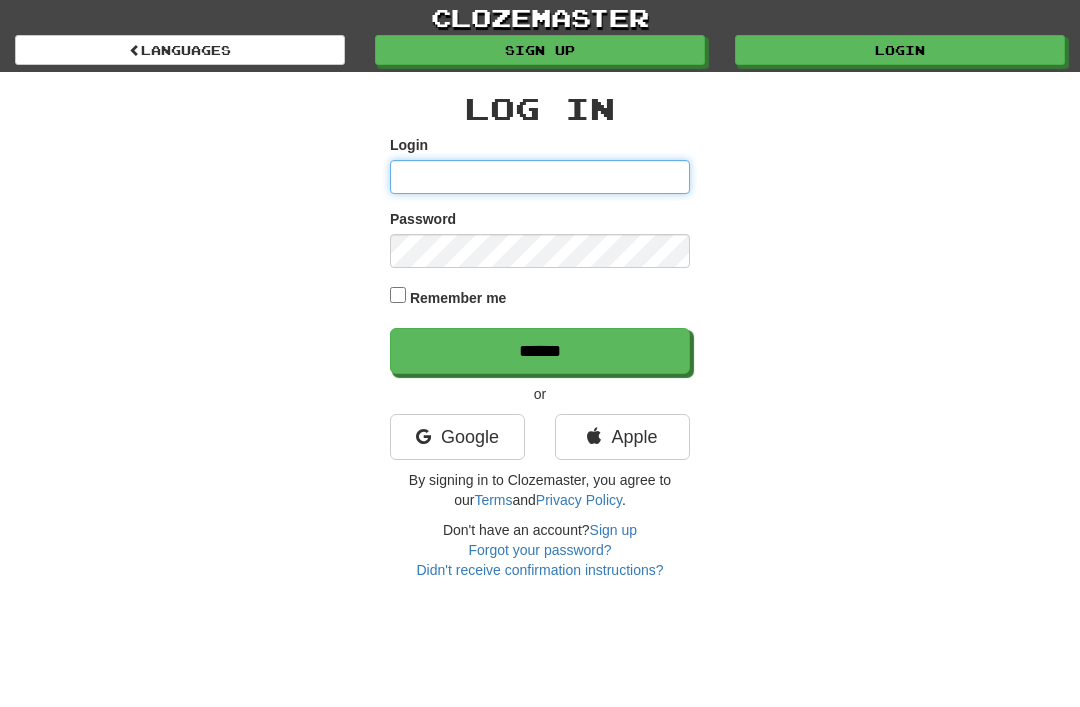 type on "*******" 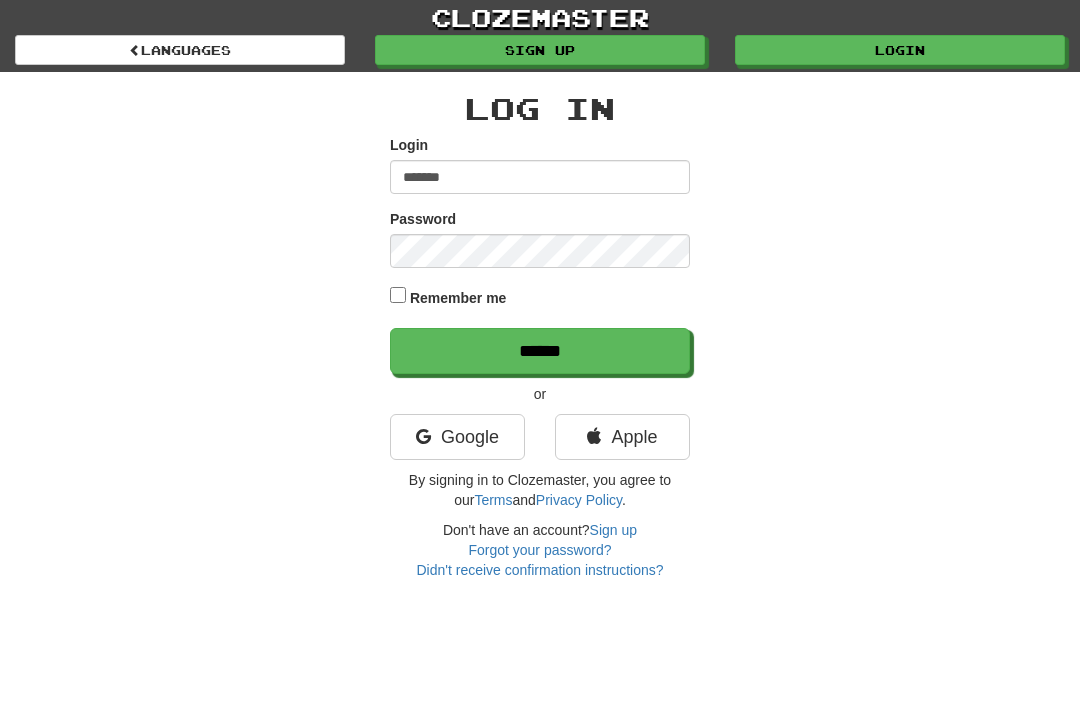 click on "******" at bounding box center (540, 351) 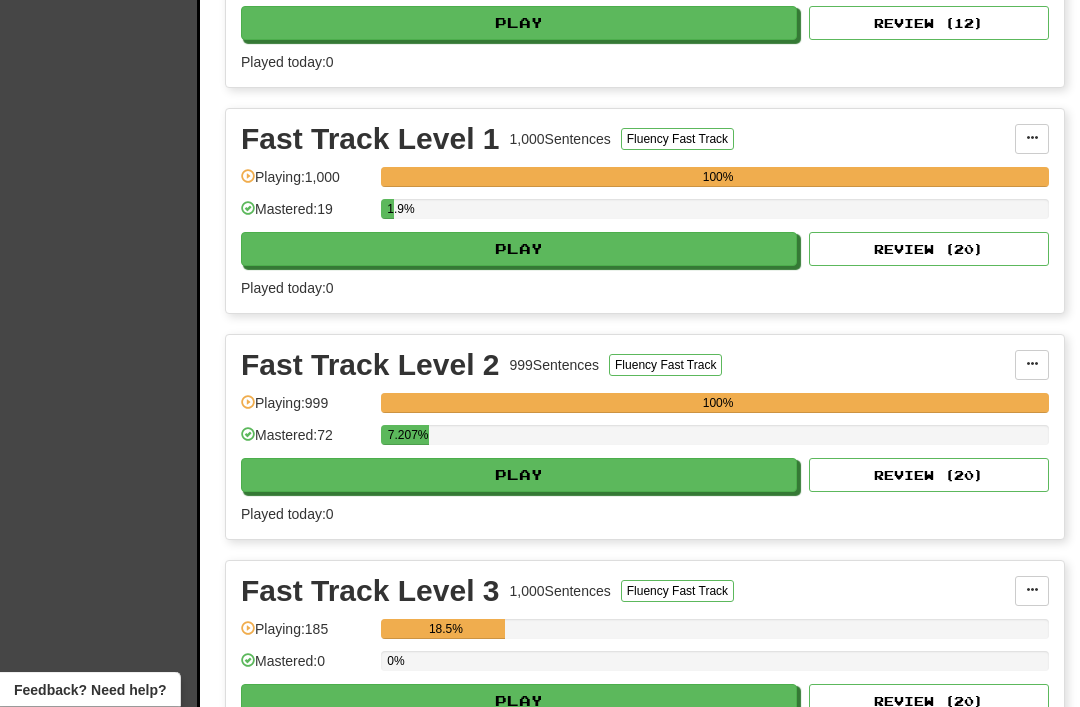 scroll, scrollTop: 880, scrollLeft: 0, axis: vertical 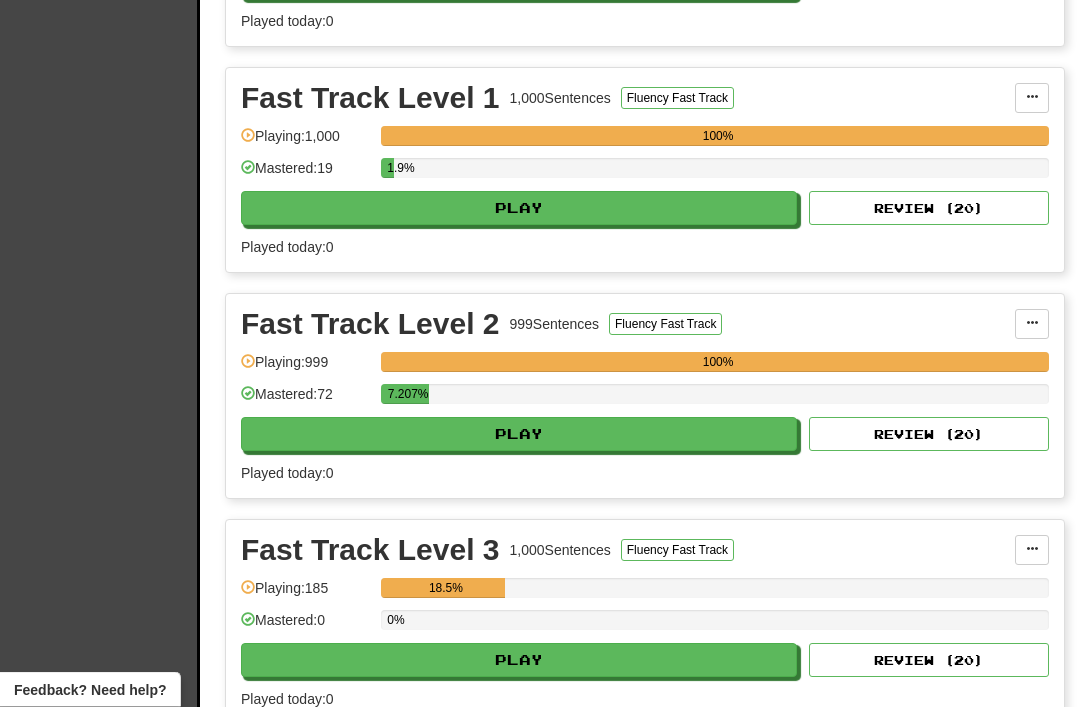 click on "Play" at bounding box center (519, 661) 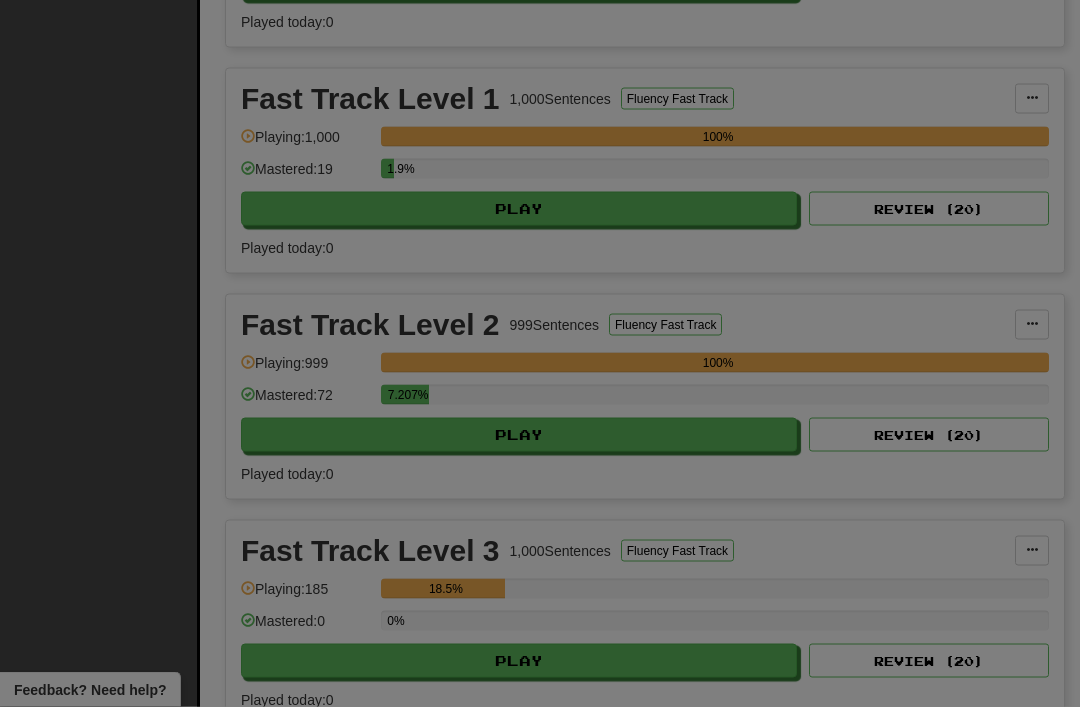 scroll, scrollTop: 881, scrollLeft: 0, axis: vertical 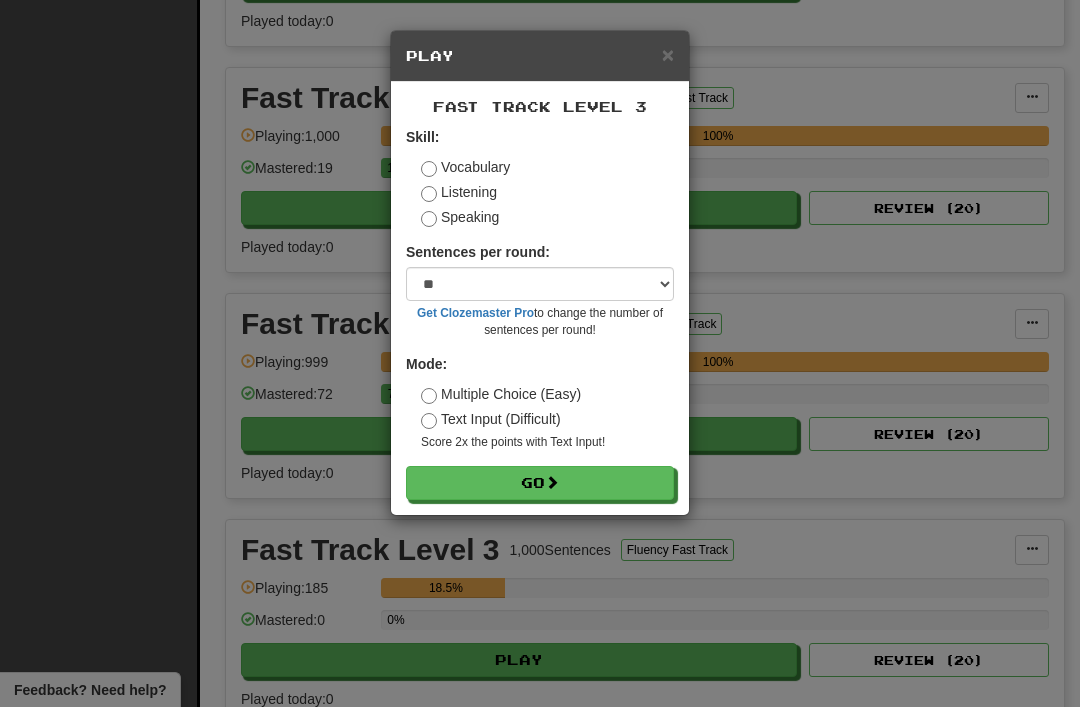 click on "Go" at bounding box center [540, 483] 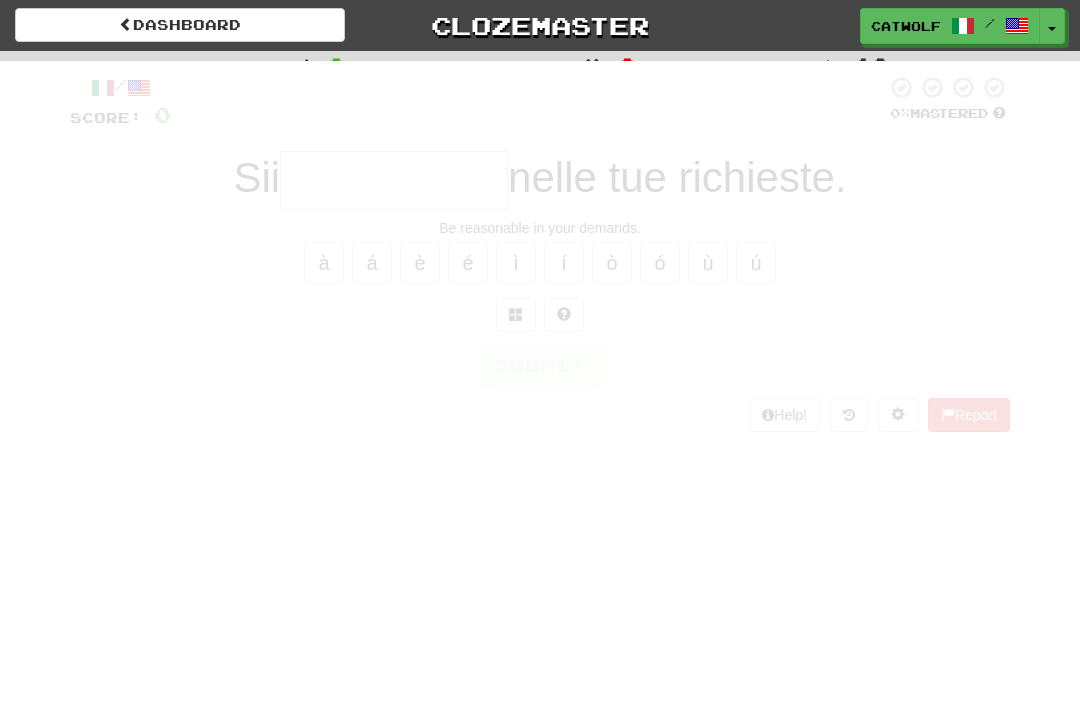 scroll, scrollTop: 0, scrollLeft: 0, axis: both 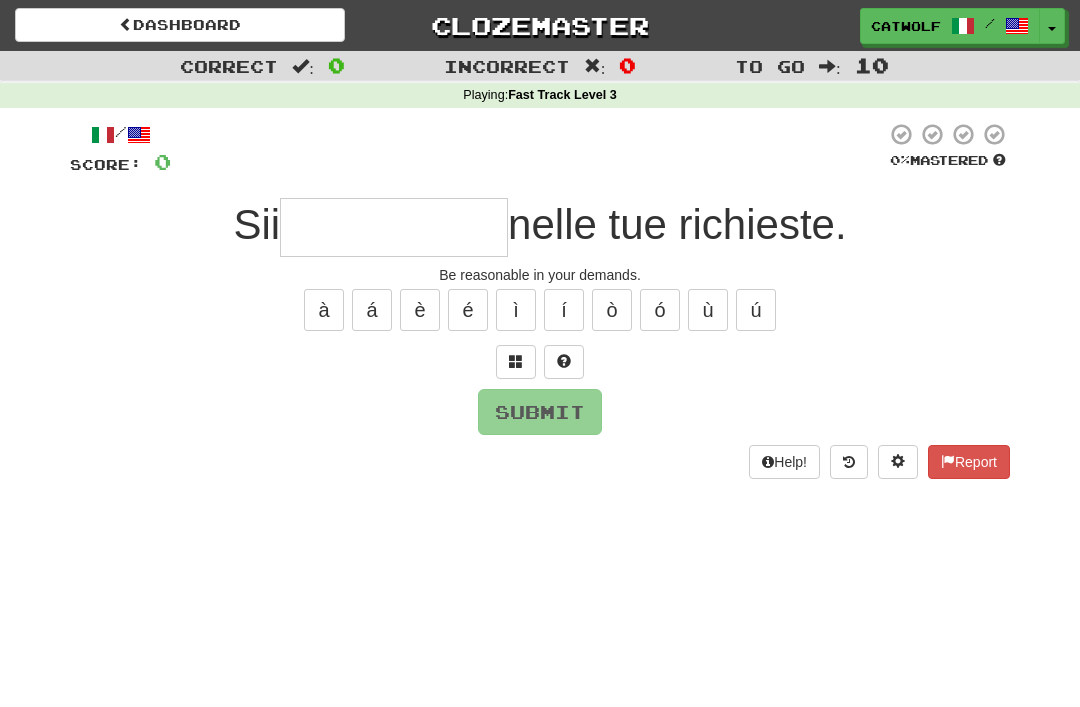 click at bounding box center (516, 361) 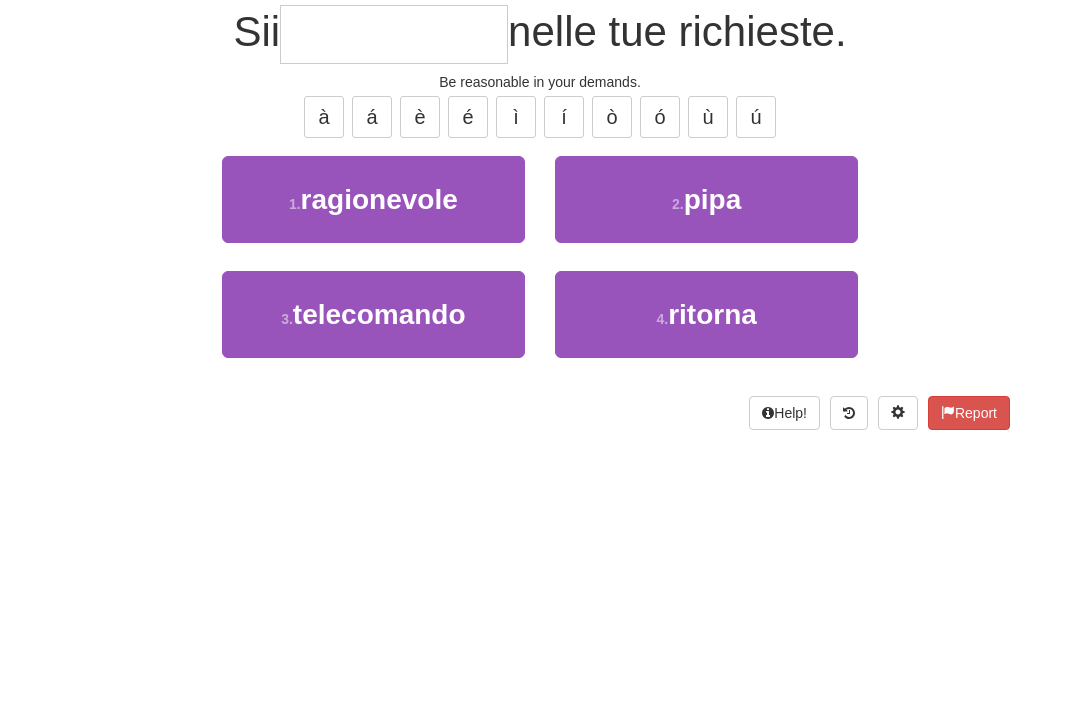 click on "ragionevole" at bounding box center [379, 392] 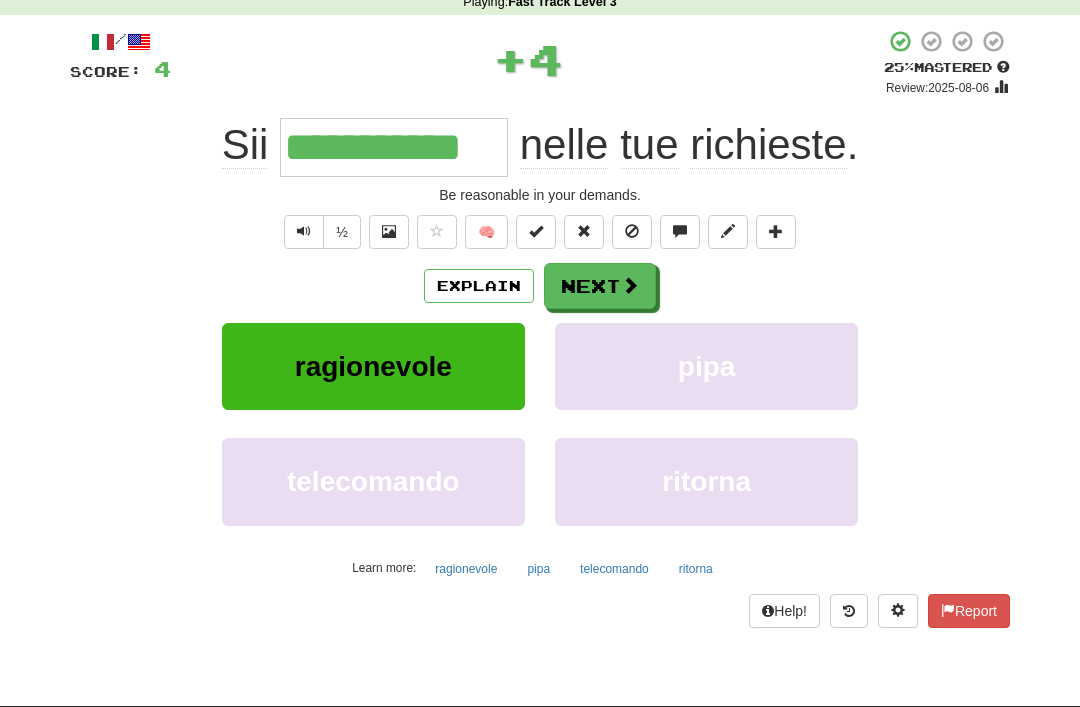 scroll, scrollTop: 82, scrollLeft: 0, axis: vertical 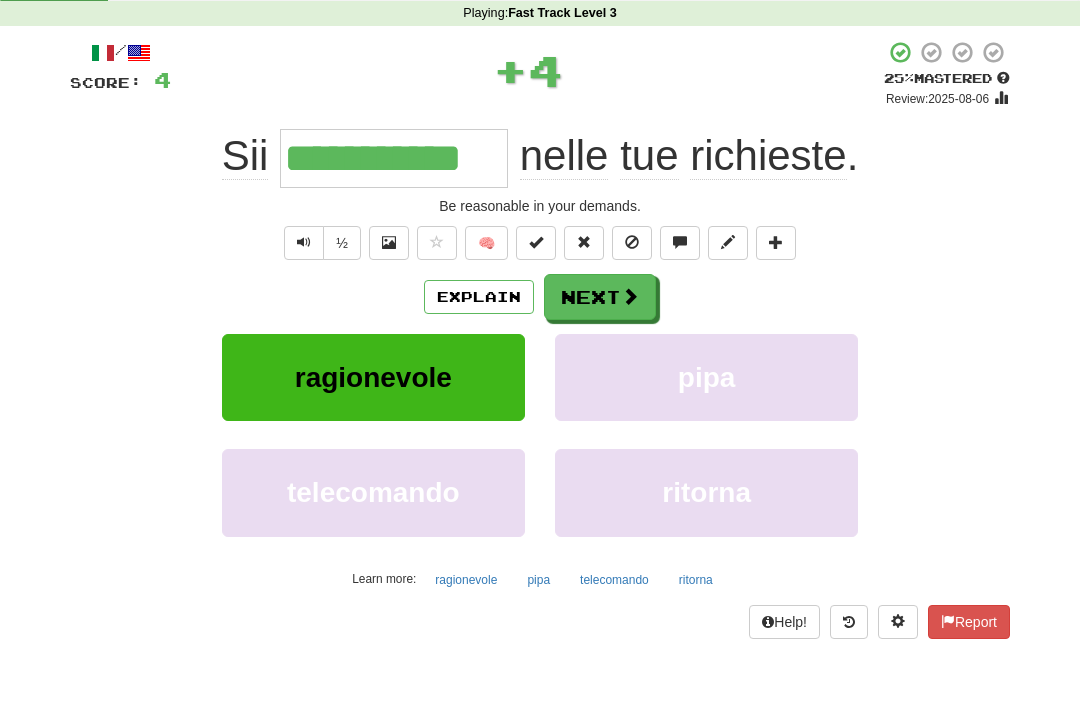click on "Next" at bounding box center [600, 297] 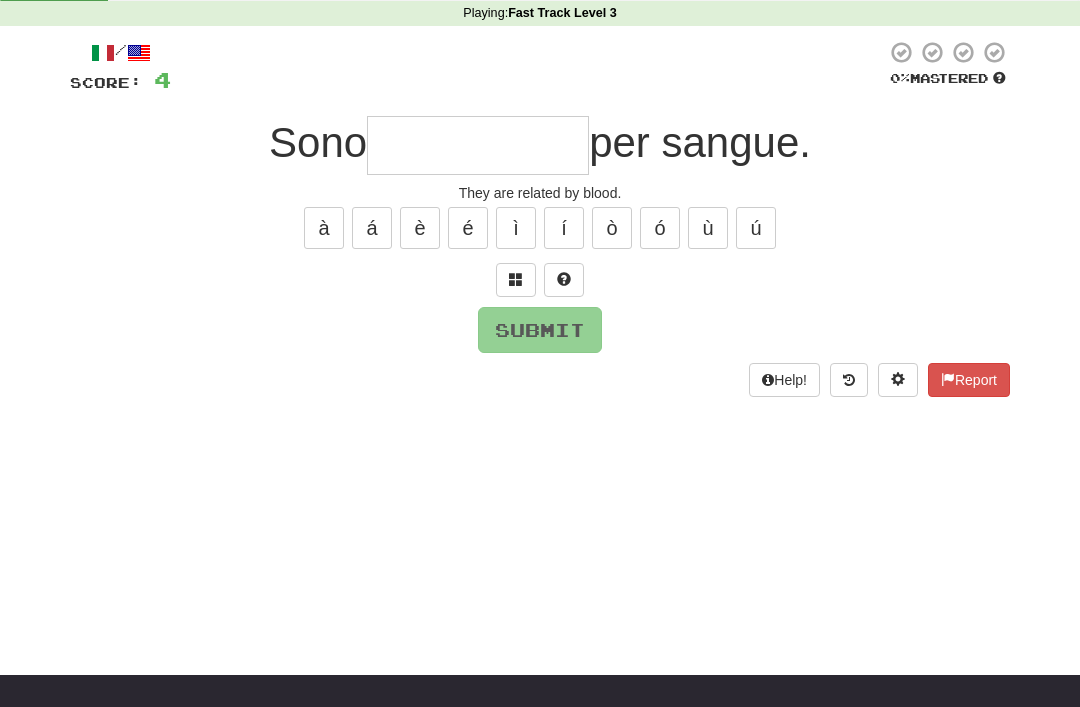 click at bounding box center [516, 279] 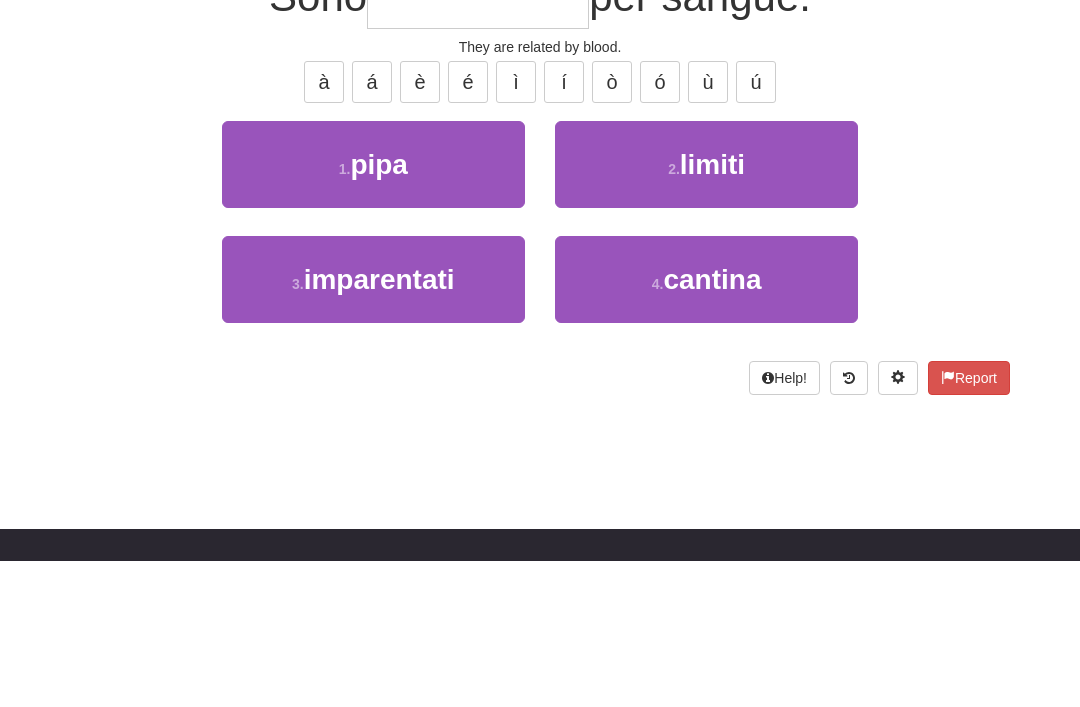 click on "imparentati" at bounding box center (379, 425) 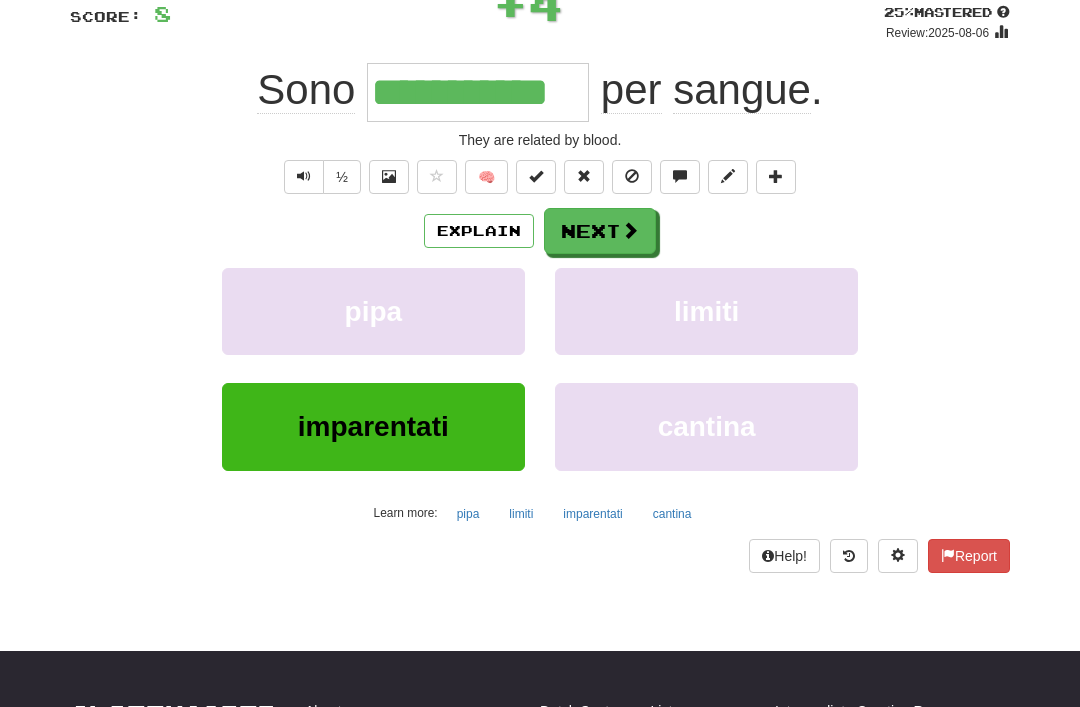 scroll, scrollTop: 148, scrollLeft: 0, axis: vertical 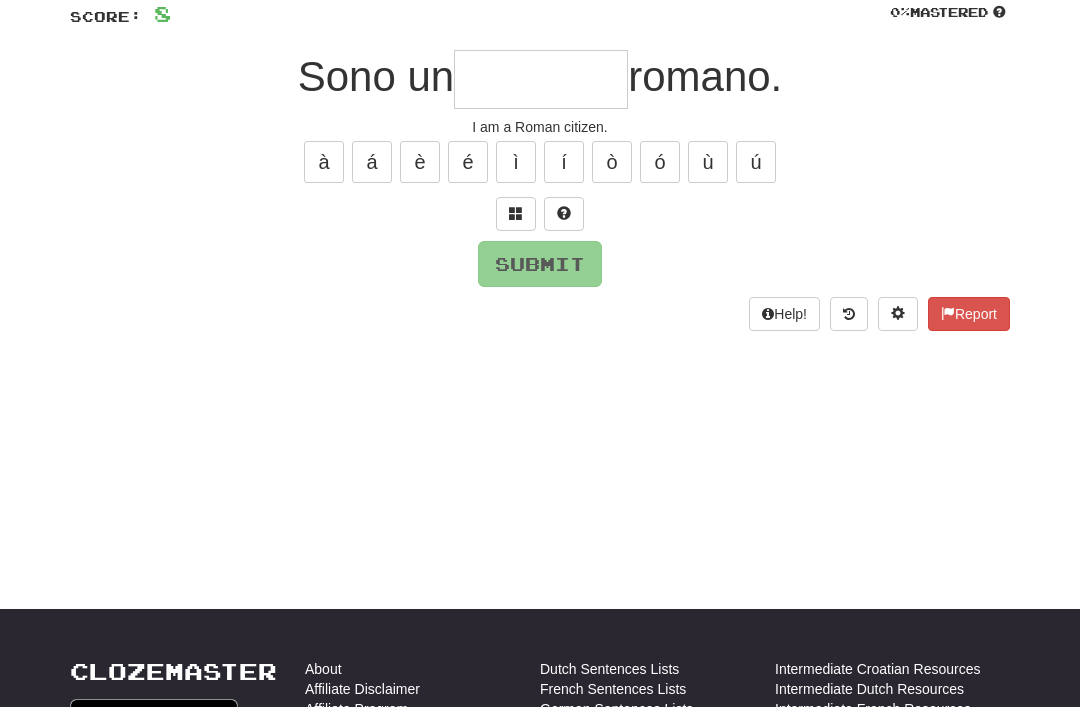 click at bounding box center [516, 213] 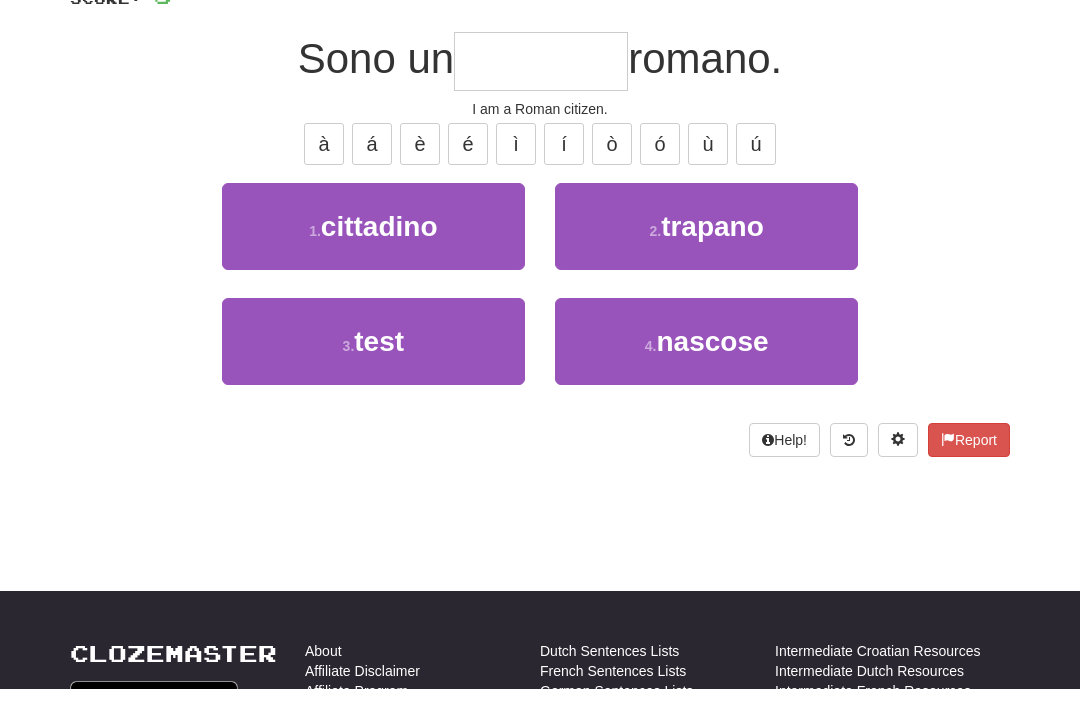 click on "cittadino" at bounding box center [379, 244] 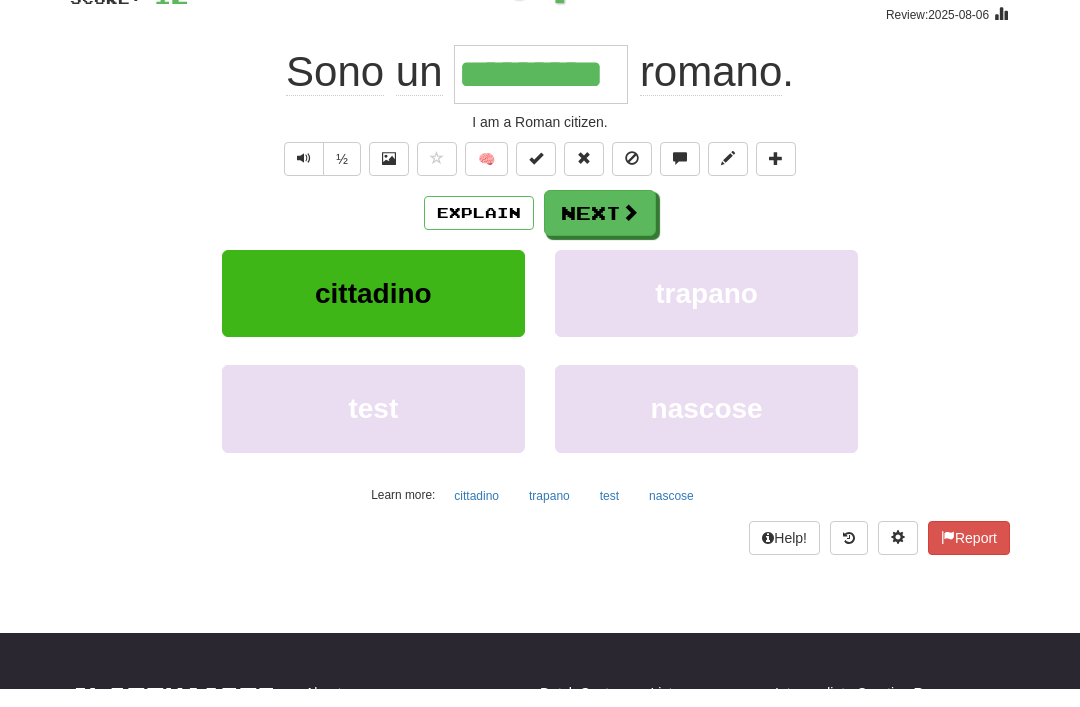 scroll, scrollTop: 166, scrollLeft: 0, axis: vertical 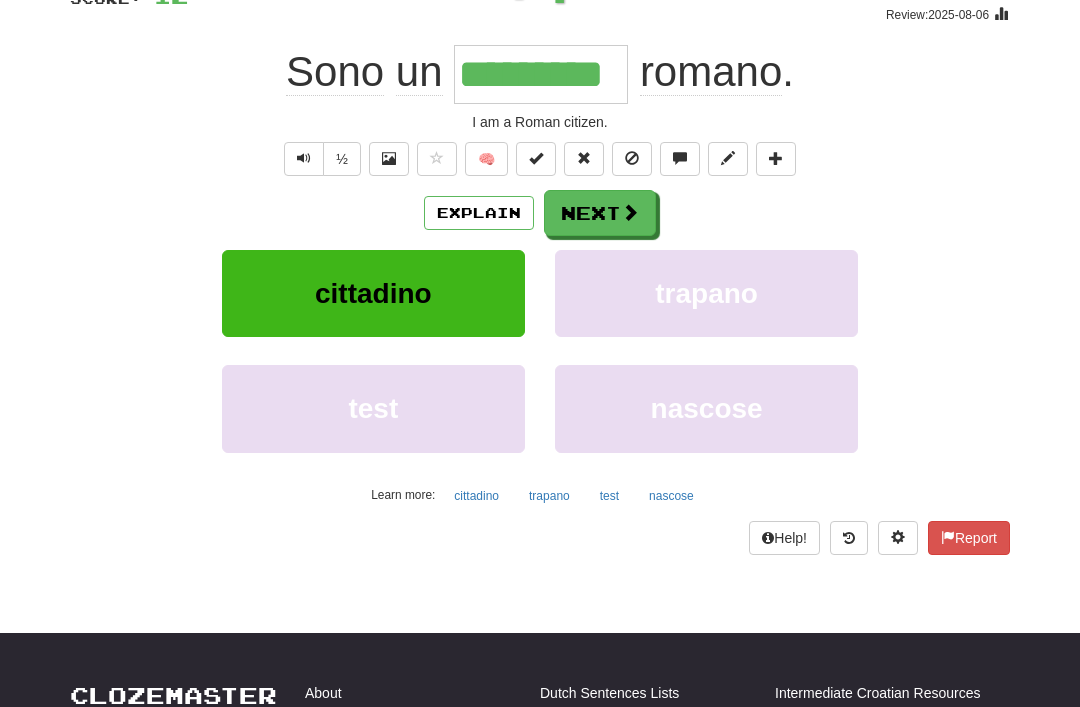 click on "Next" at bounding box center [600, 213] 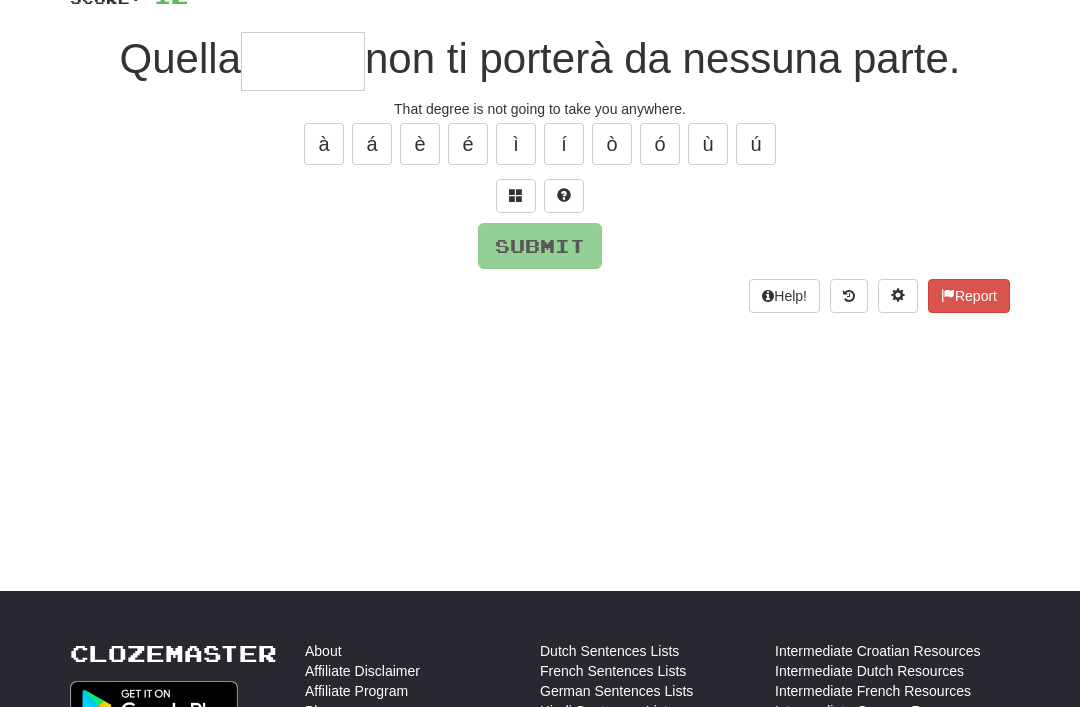 click at bounding box center [516, 195] 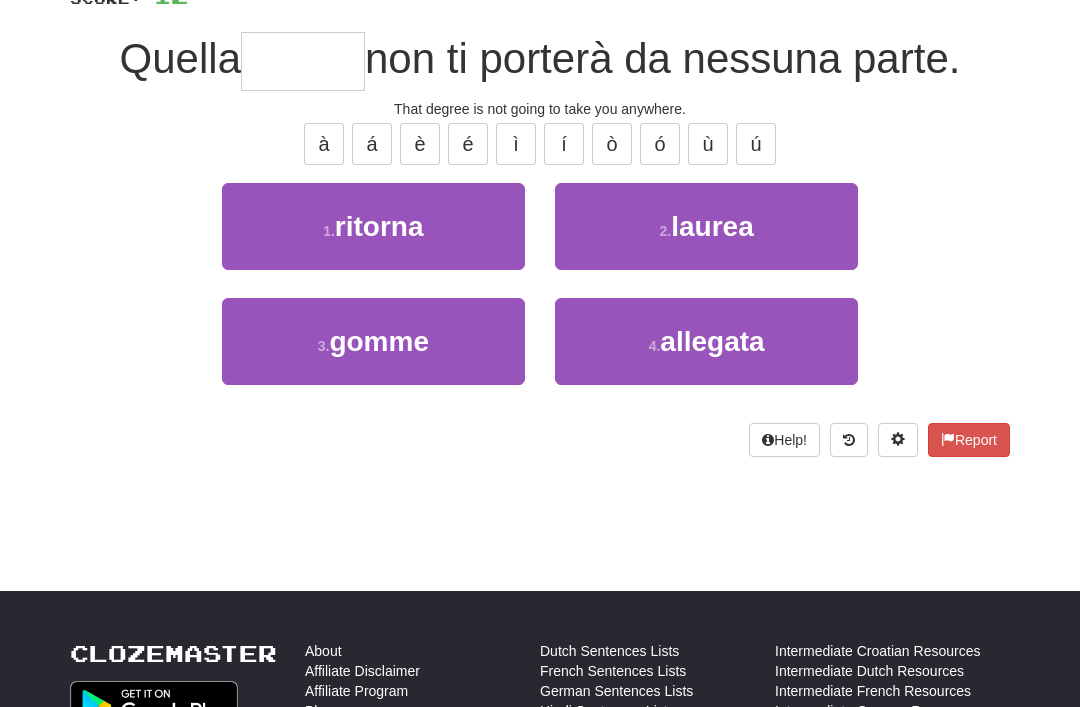 click on "2 .  laurea" at bounding box center [706, 226] 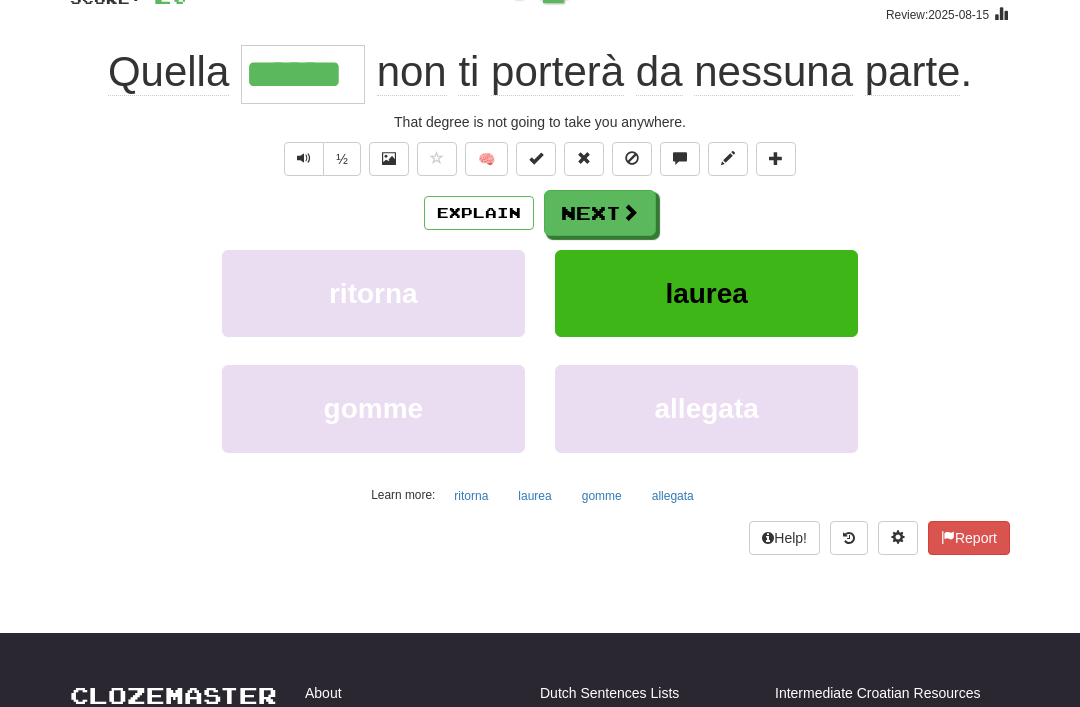click on "Next" at bounding box center [600, 213] 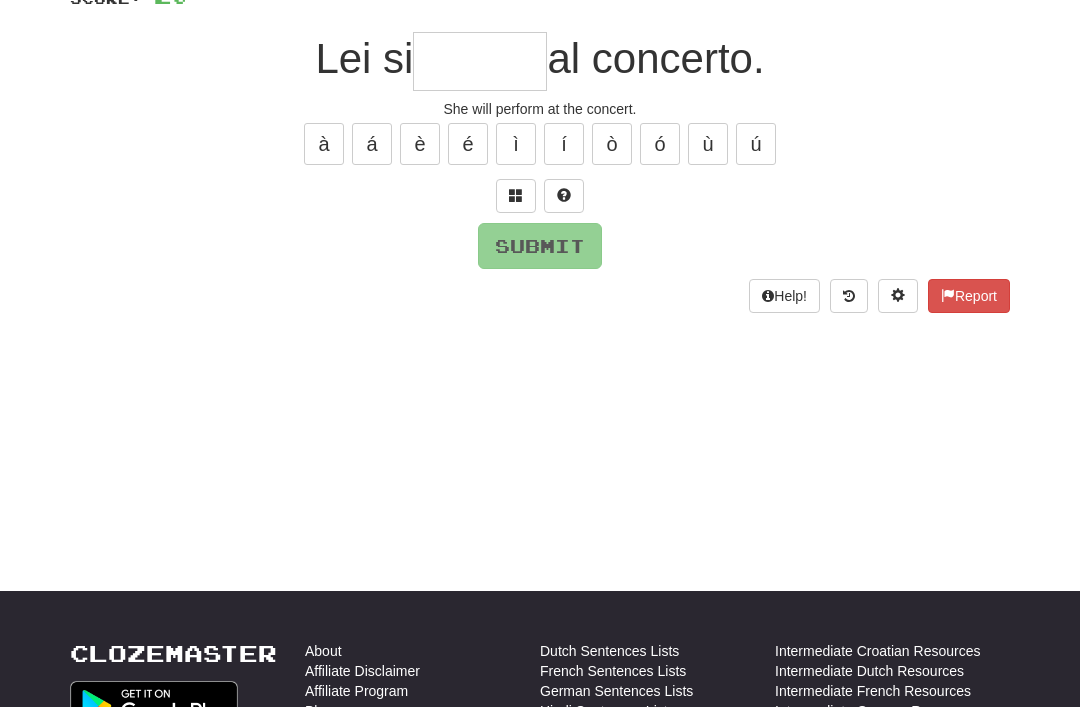 click at bounding box center (516, 195) 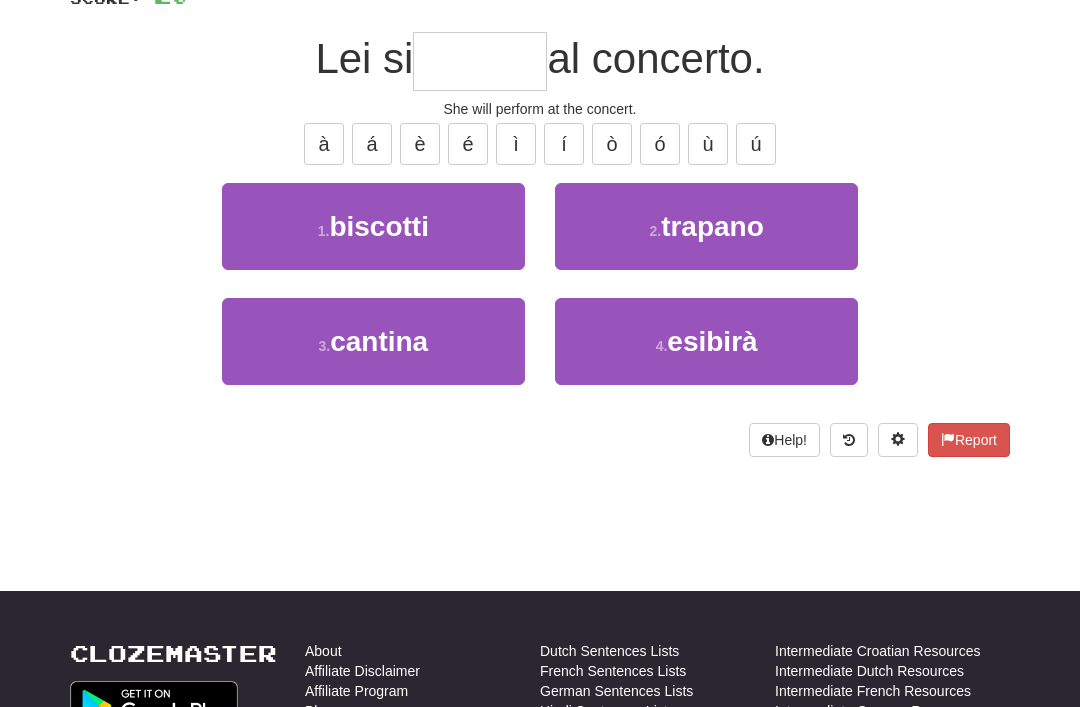 click on "4 .  esibirà" at bounding box center [706, 341] 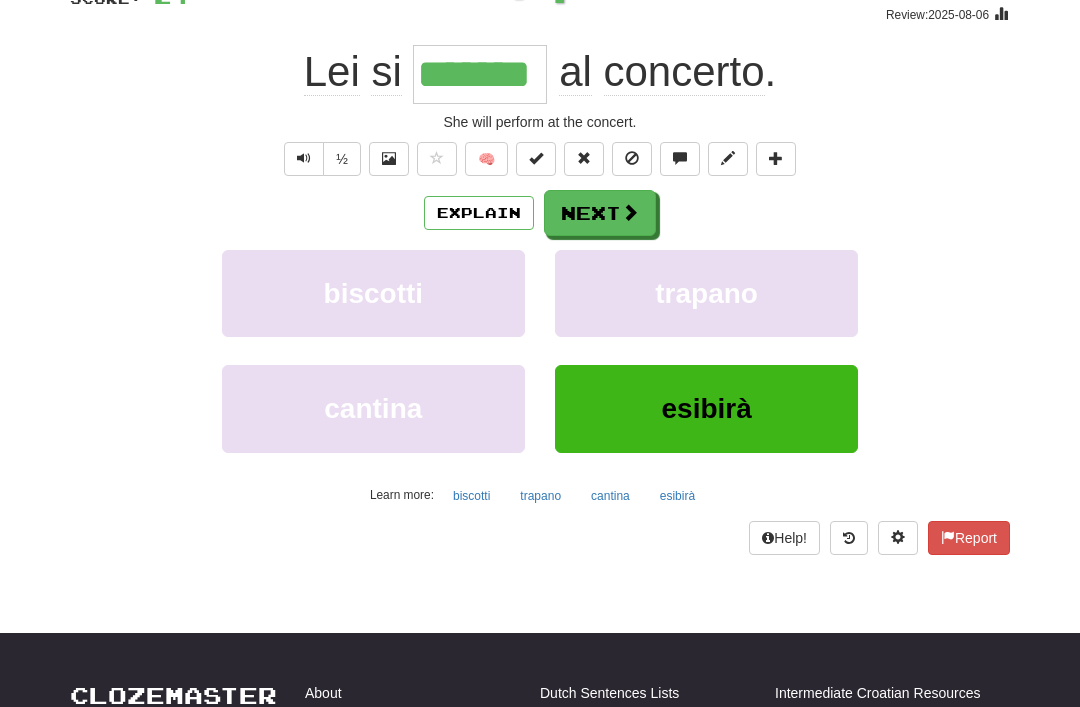 click on "Next" at bounding box center [600, 213] 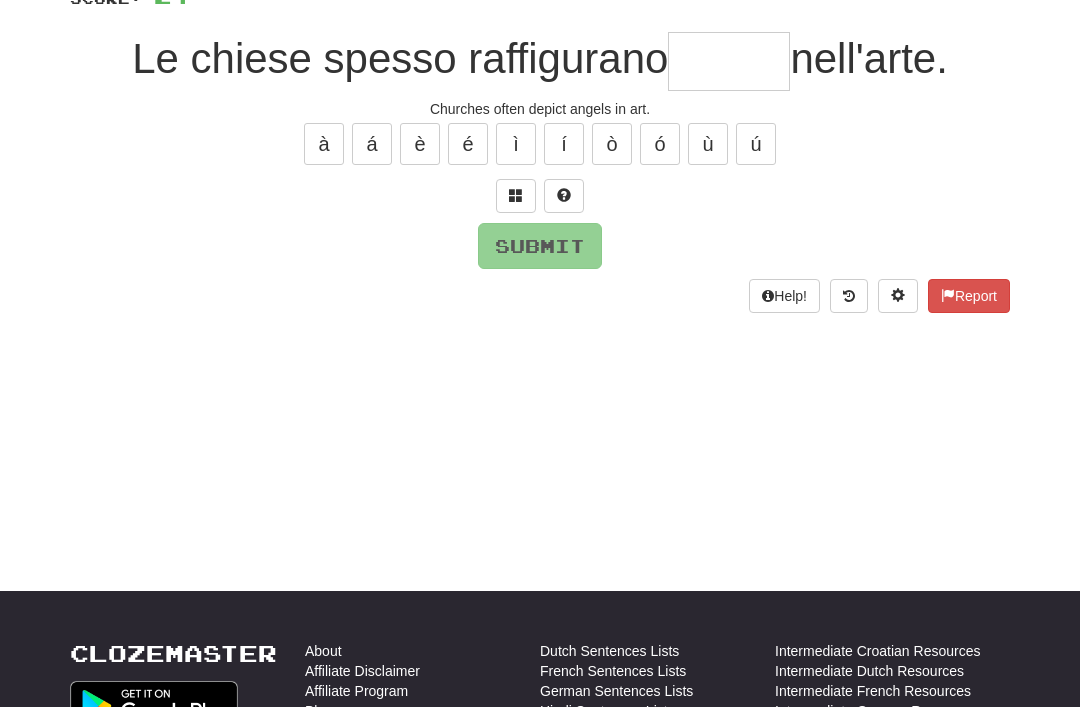 click at bounding box center [516, 195] 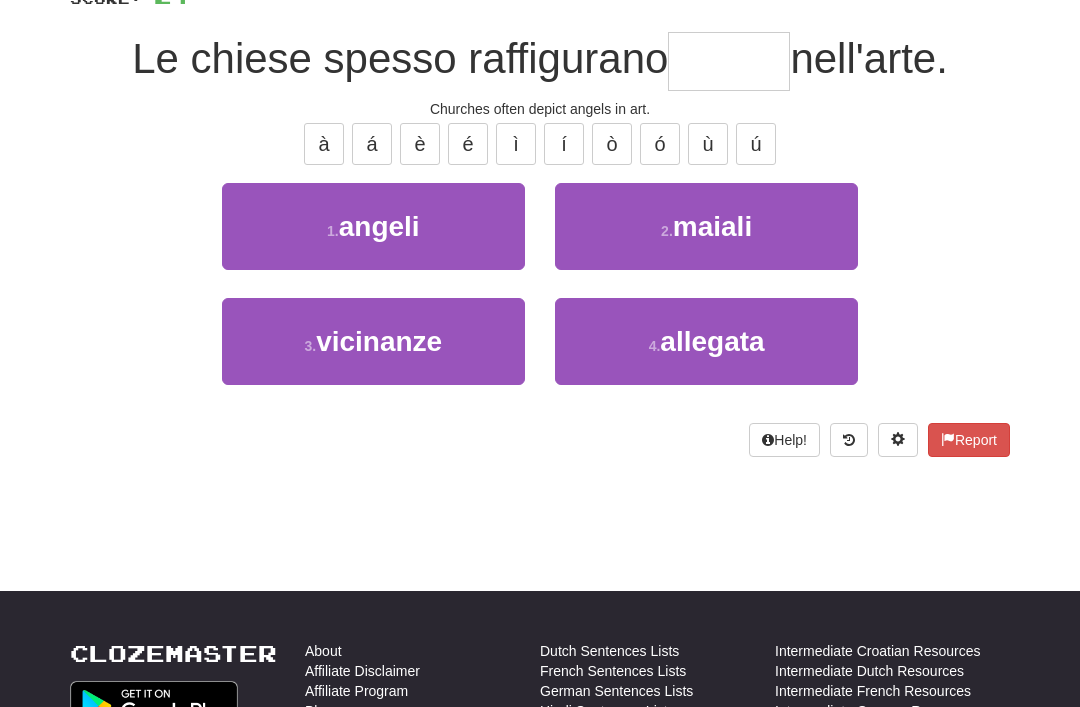 click on "angeli" at bounding box center [379, 226] 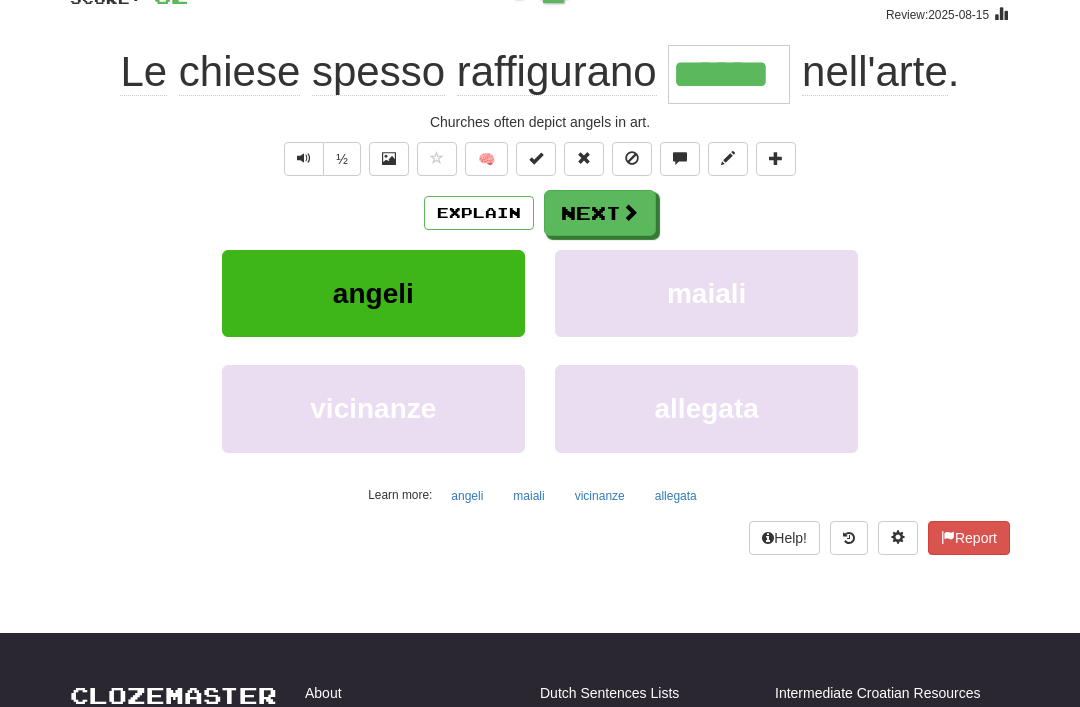 click on "Next" at bounding box center (600, 213) 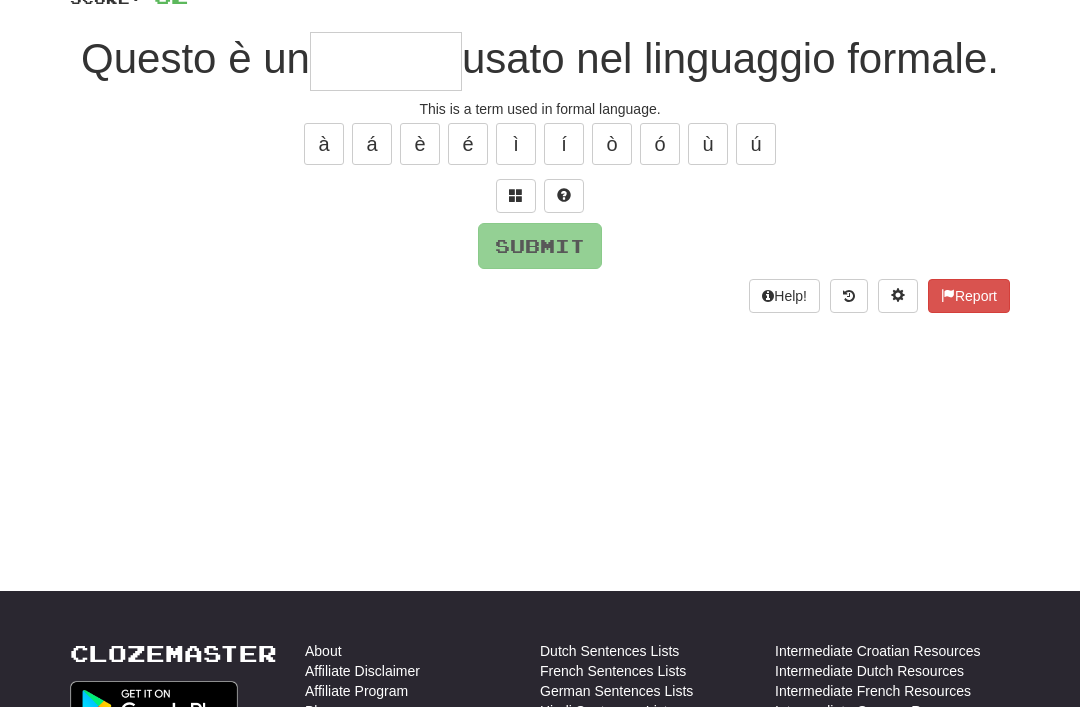 click at bounding box center (516, 195) 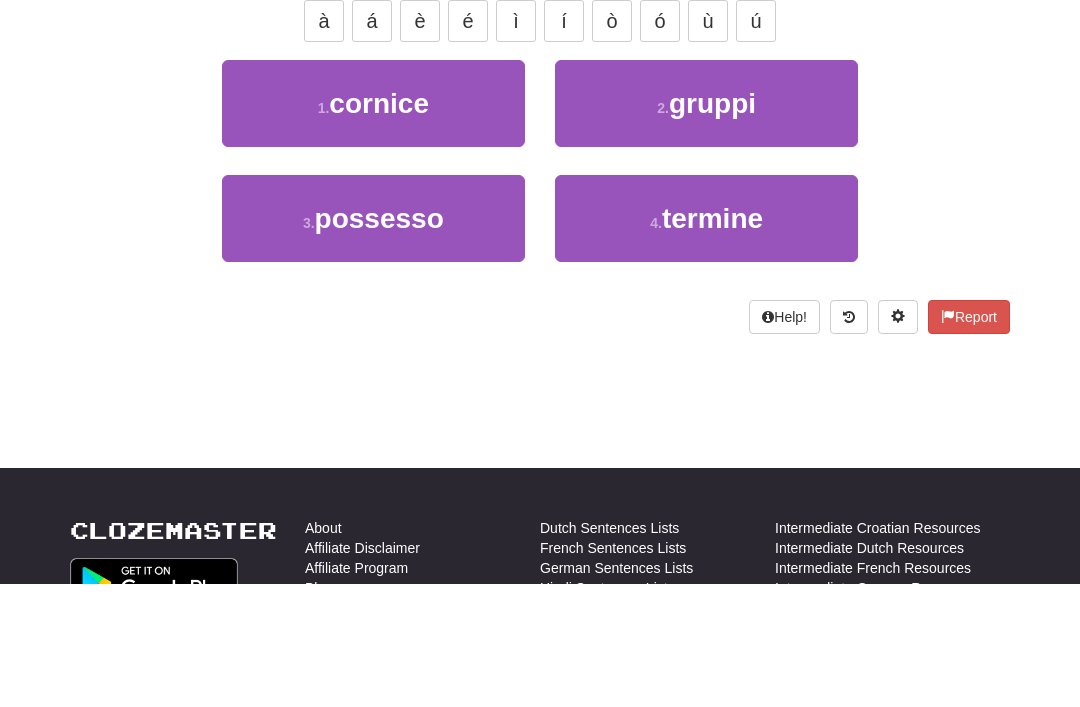 click on "4 .  termine" at bounding box center [706, 341] 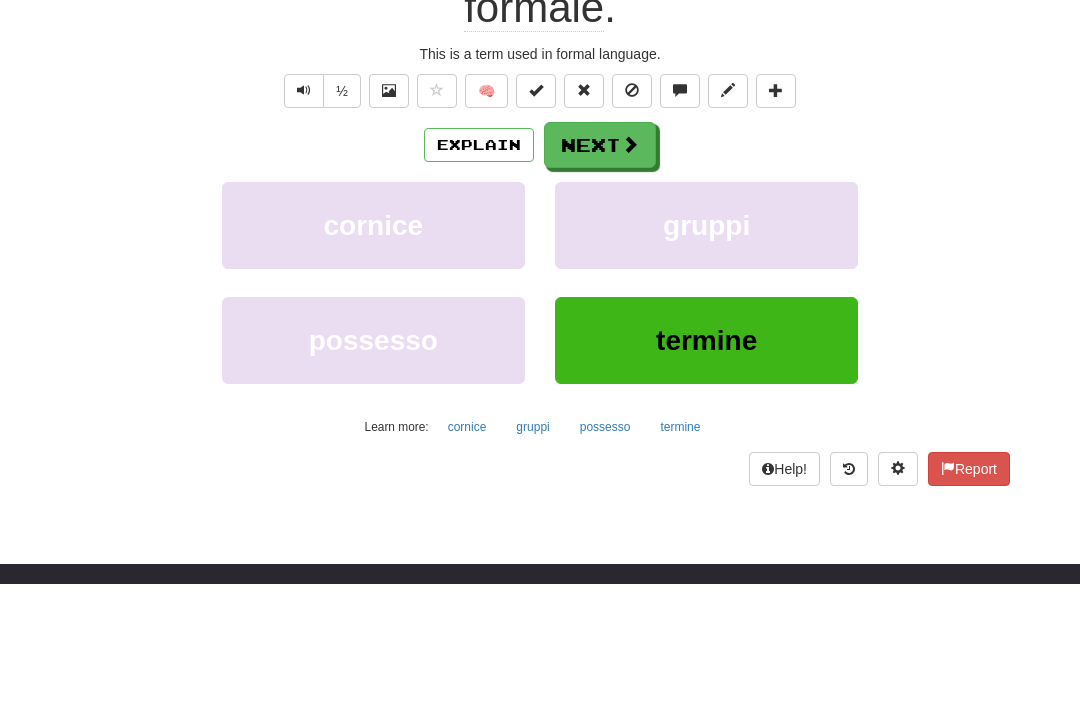type on "*******" 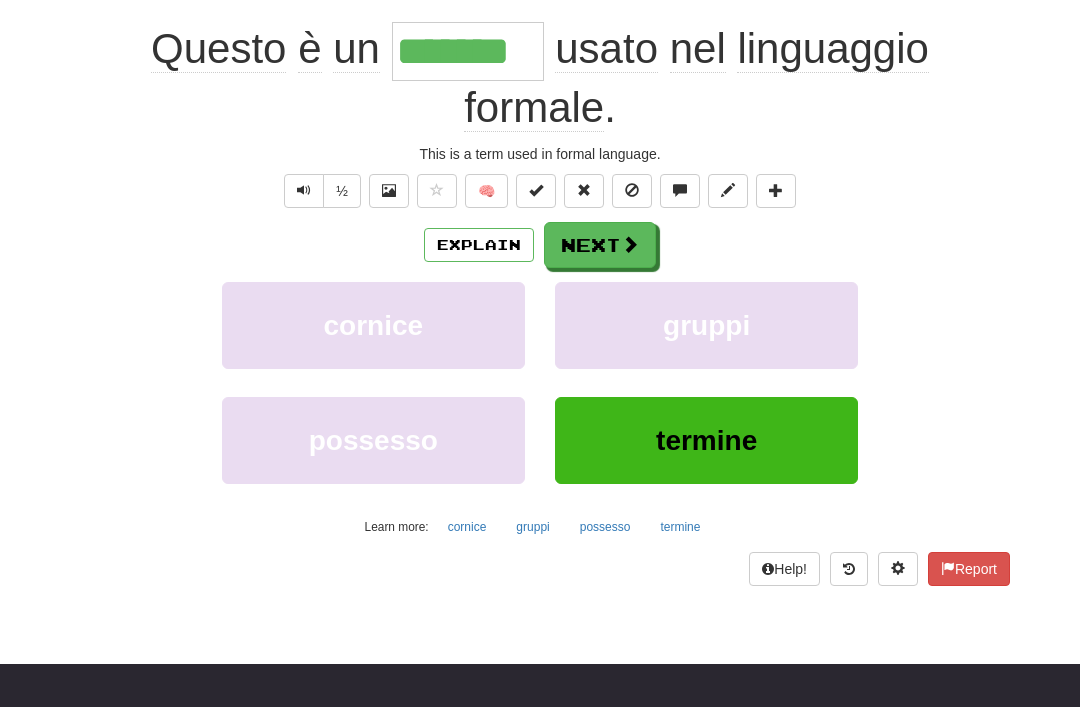 scroll, scrollTop: 186, scrollLeft: 0, axis: vertical 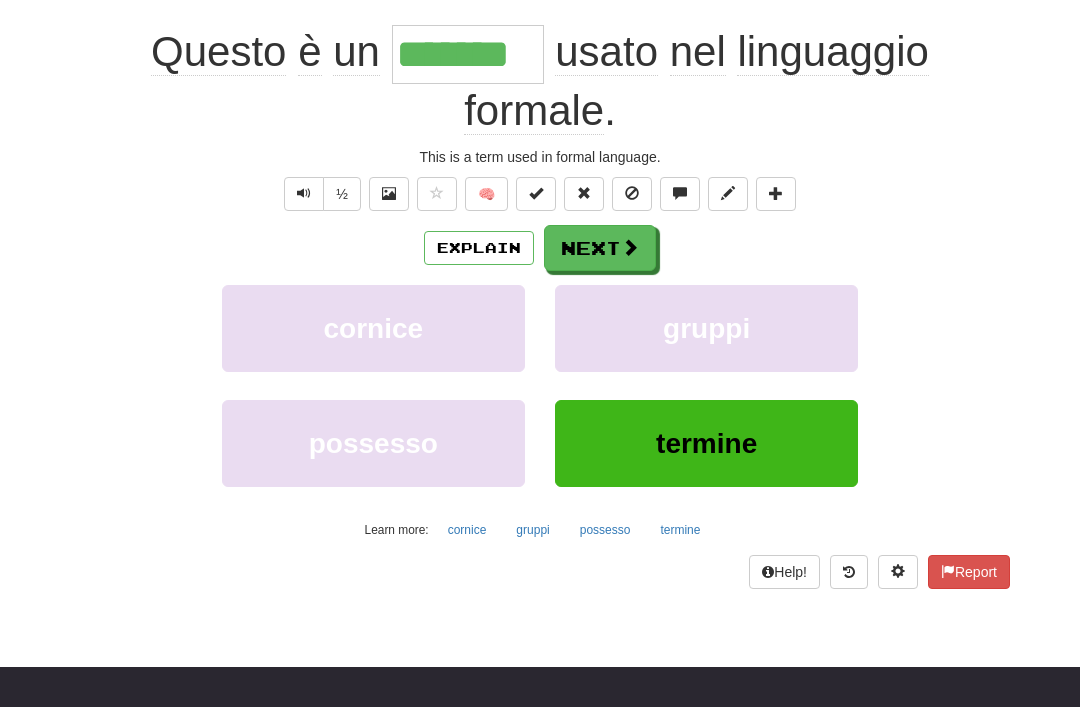 click on "Next" at bounding box center [600, 248] 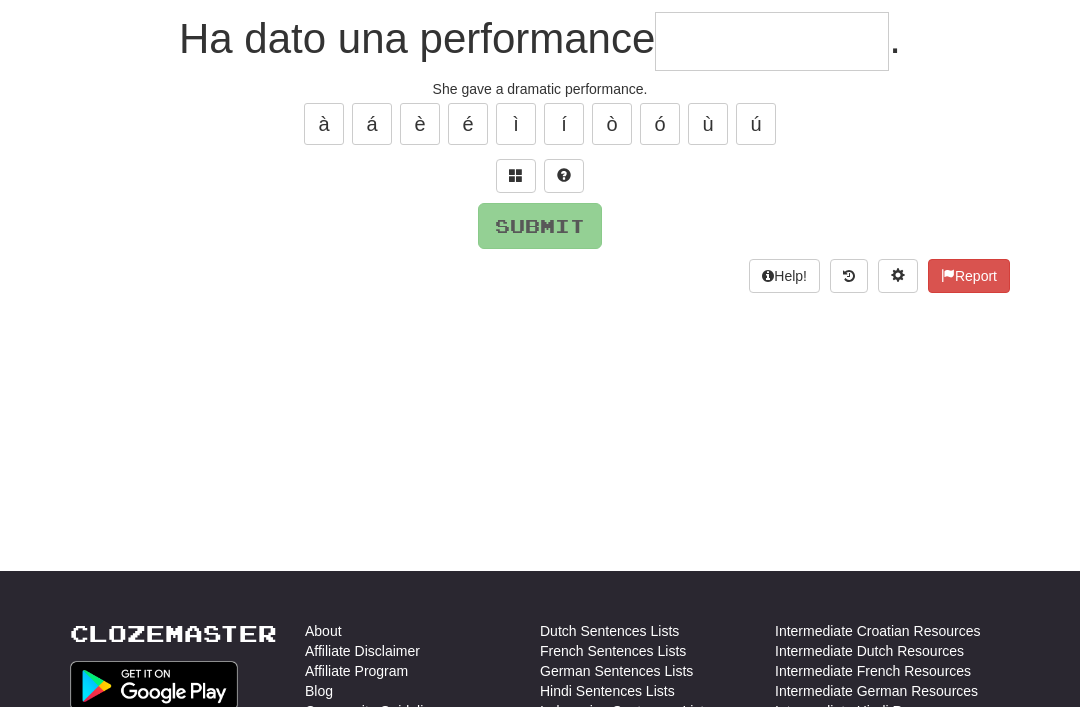 click at bounding box center [516, 176] 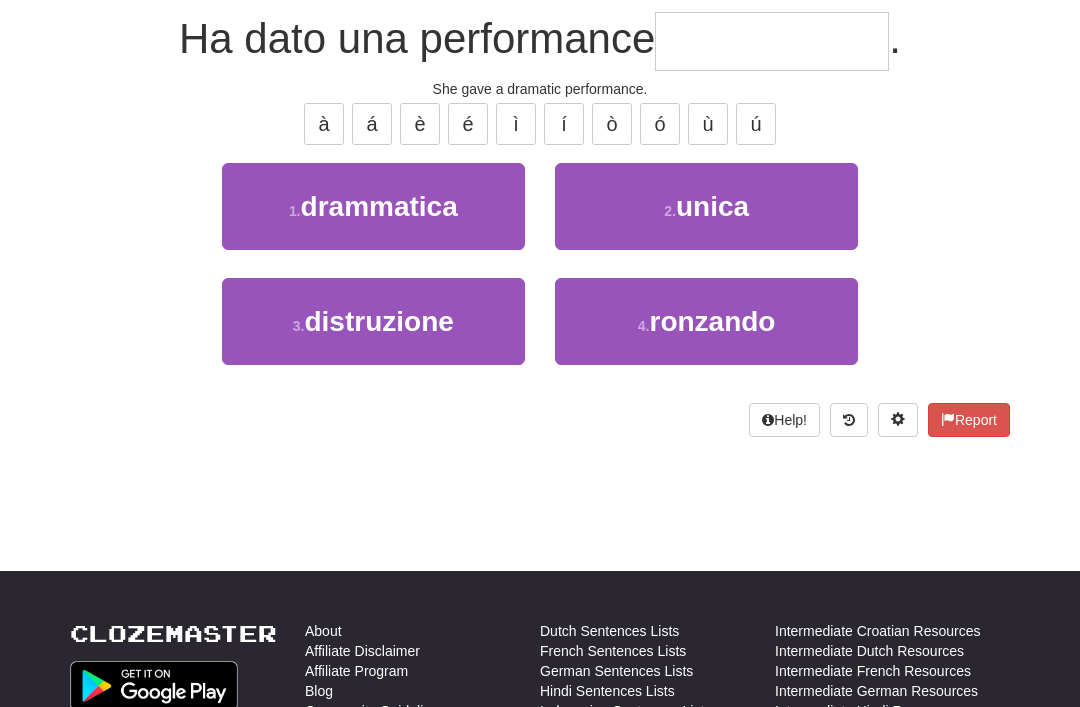 click on "drammatica" at bounding box center [379, 206] 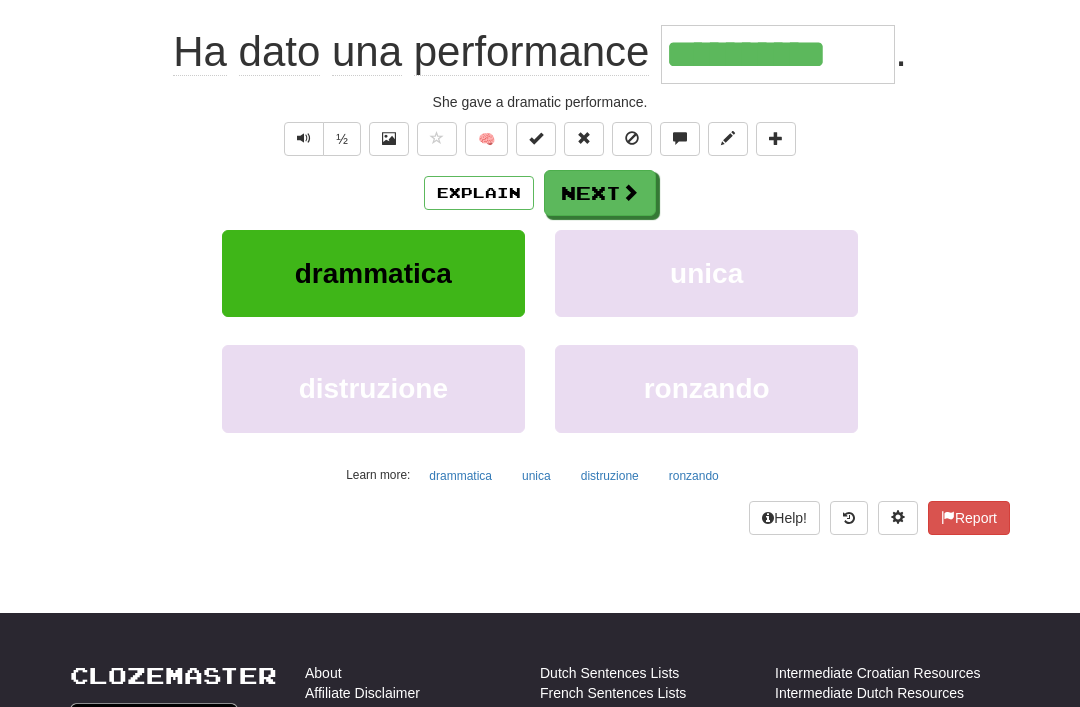 click on "Next" at bounding box center [600, 193] 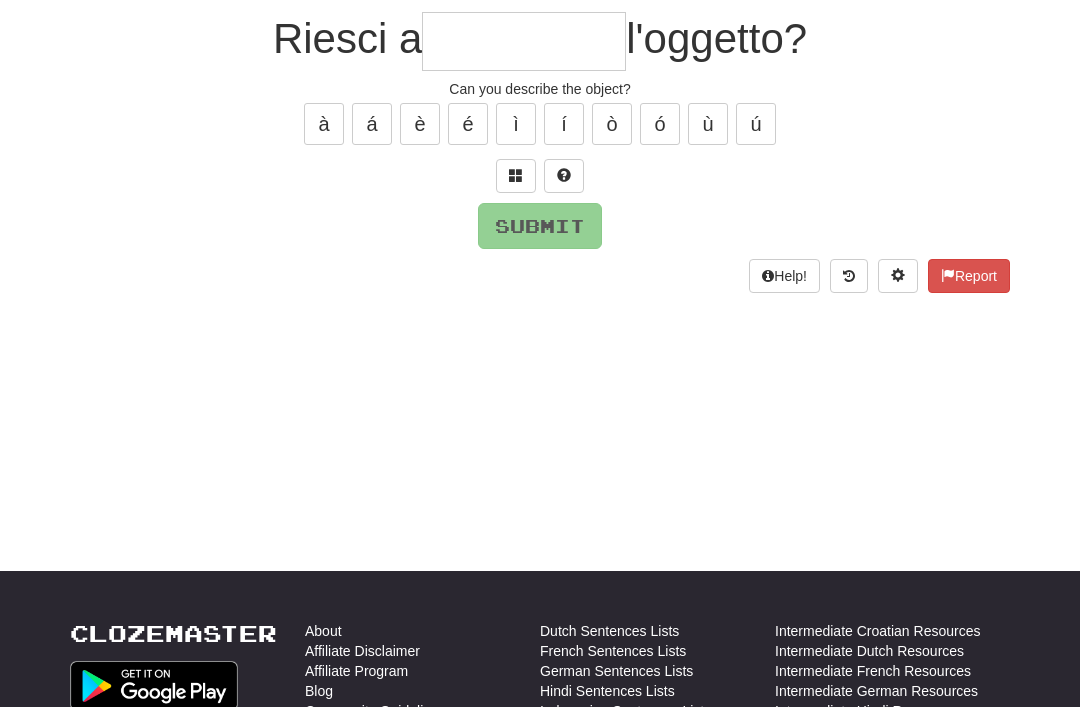 click at bounding box center [516, 175] 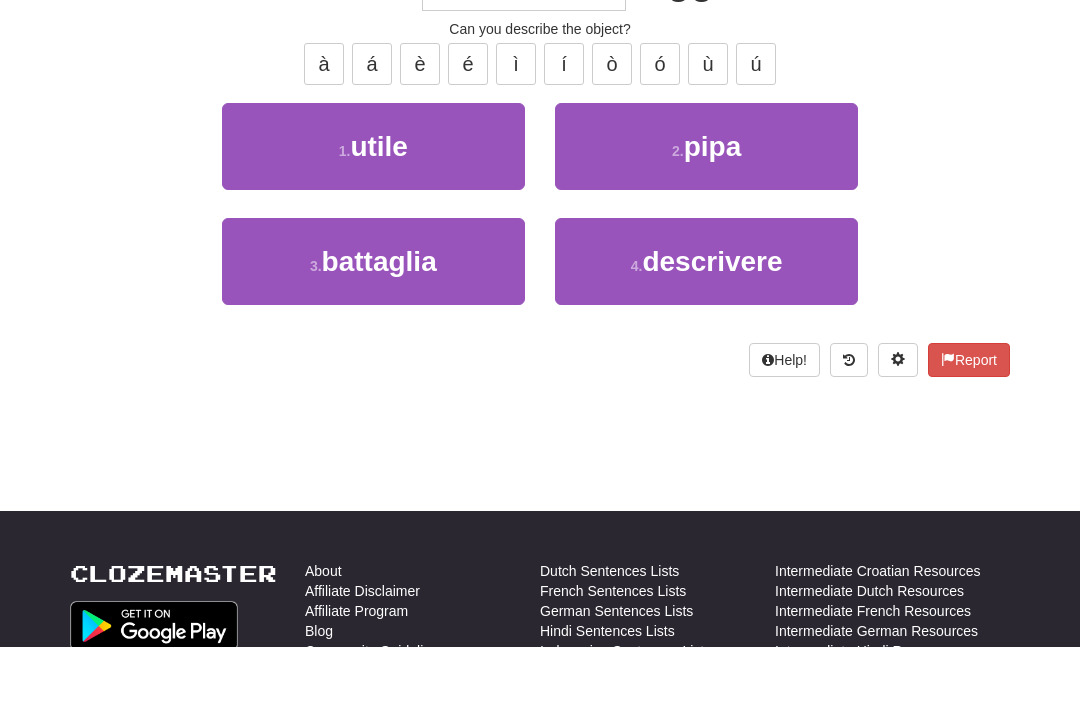 click on "descrivere" at bounding box center (712, 321) 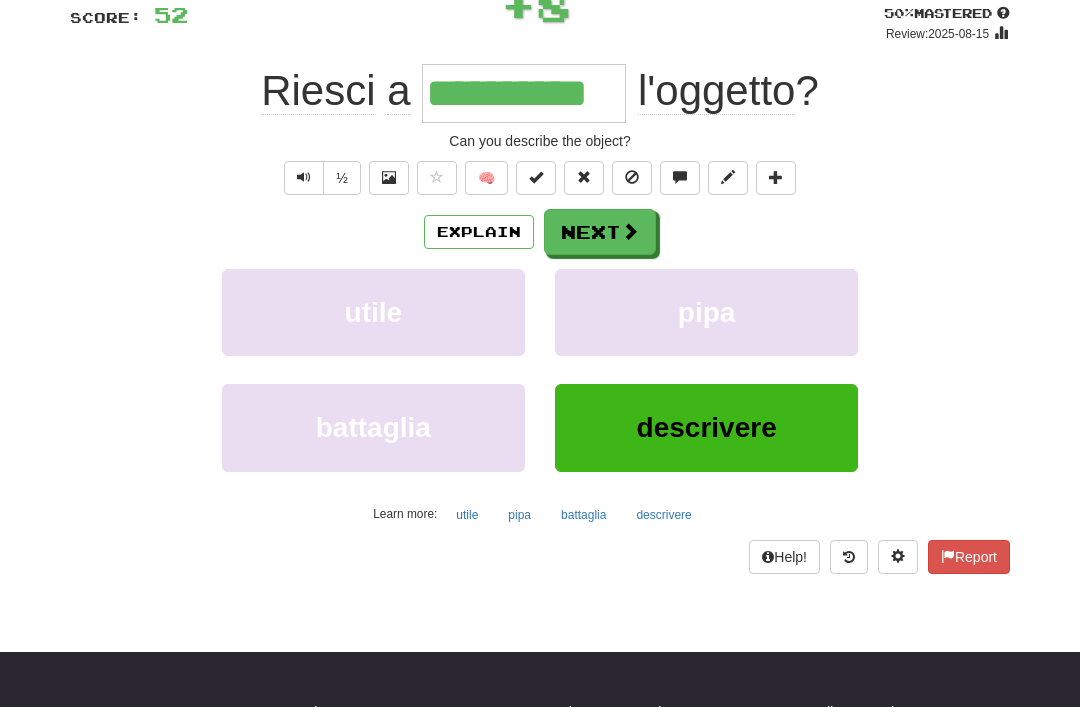scroll, scrollTop: 152, scrollLeft: 0, axis: vertical 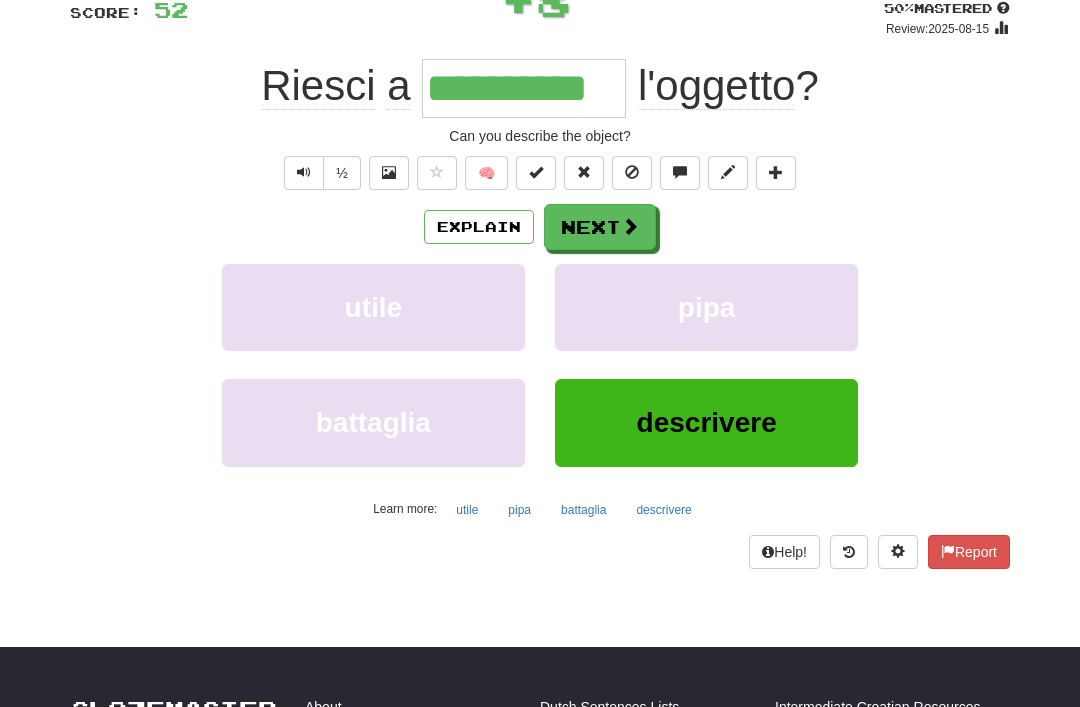 click on "Next" at bounding box center (600, 227) 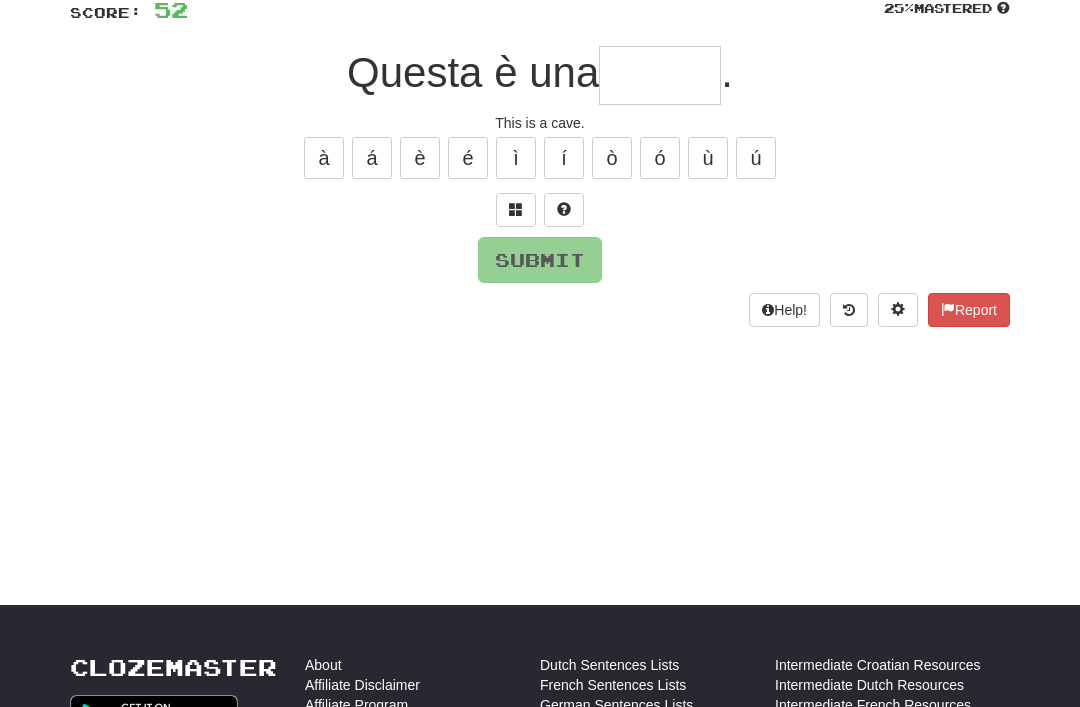 click at bounding box center [516, 210] 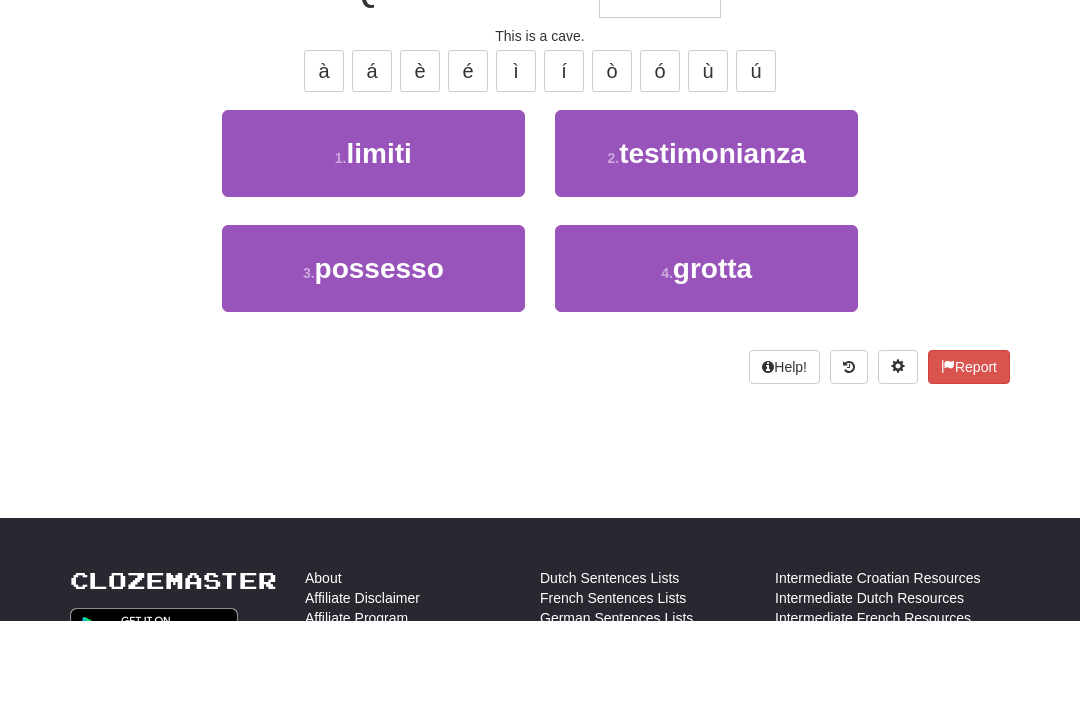 click on "4 .  grotta" at bounding box center (706, 355) 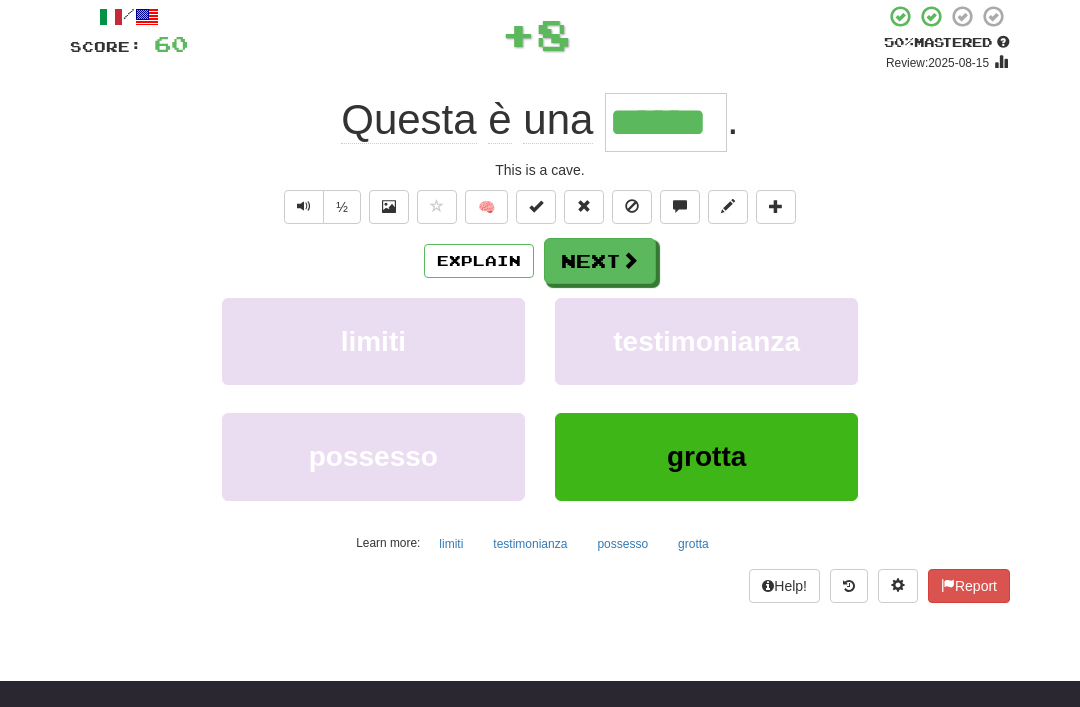 scroll, scrollTop: 117, scrollLeft: 0, axis: vertical 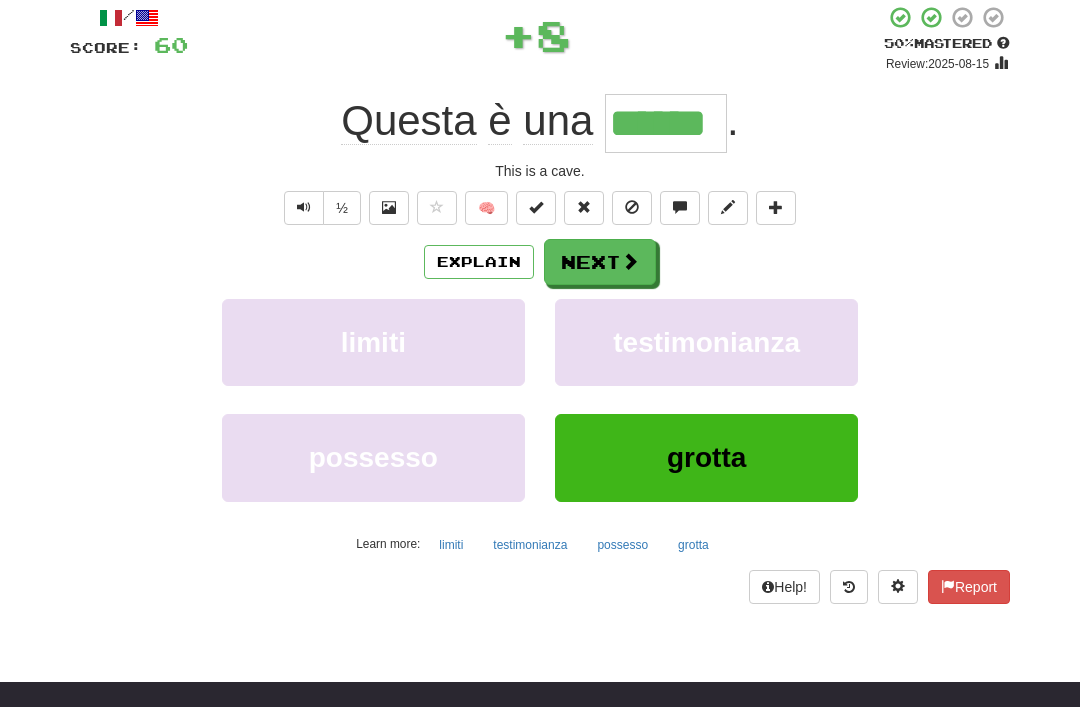 click on "Next" at bounding box center [600, 262] 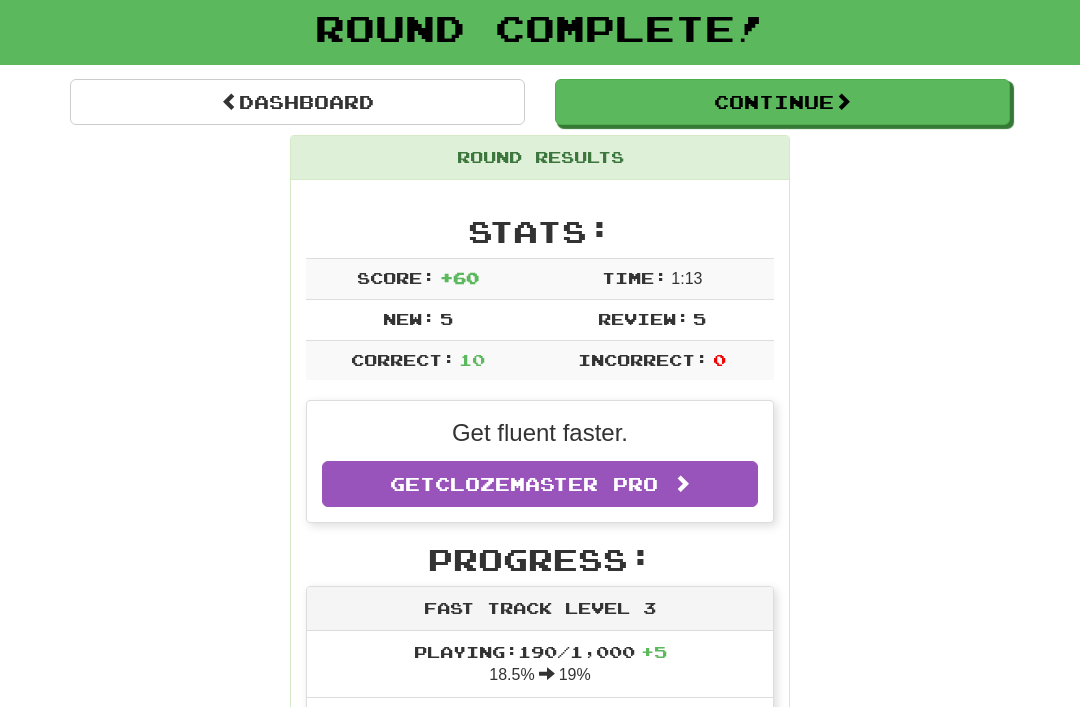 click on "Dashboard" at bounding box center [297, 102] 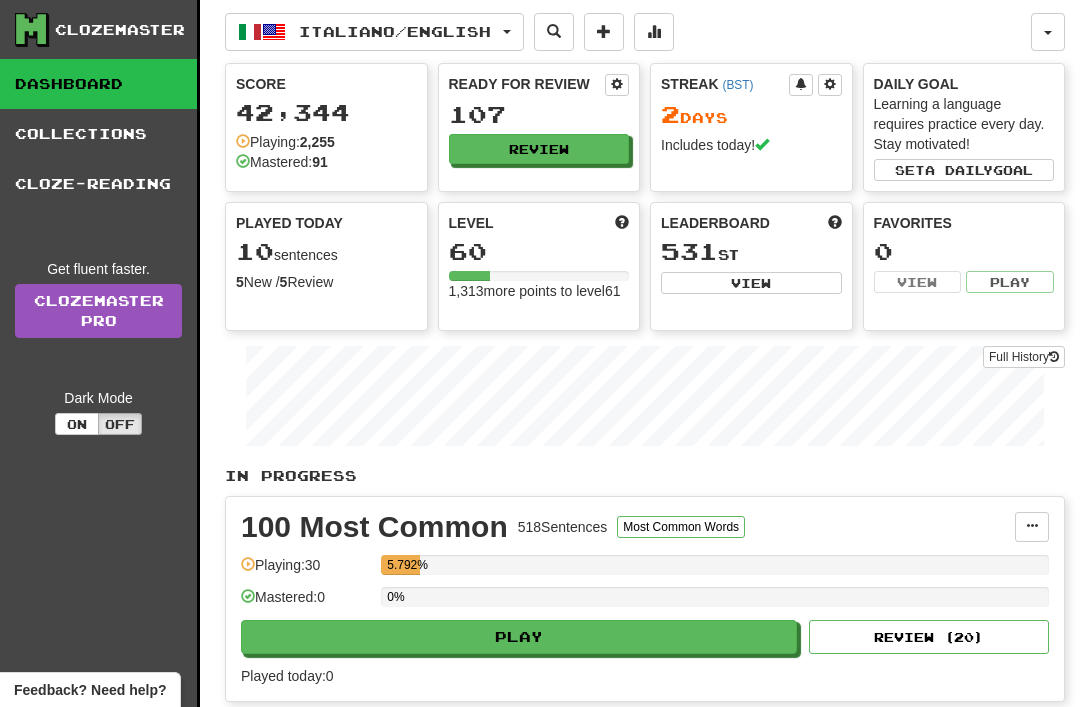scroll, scrollTop: 0, scrollLeft: 0, axis: both 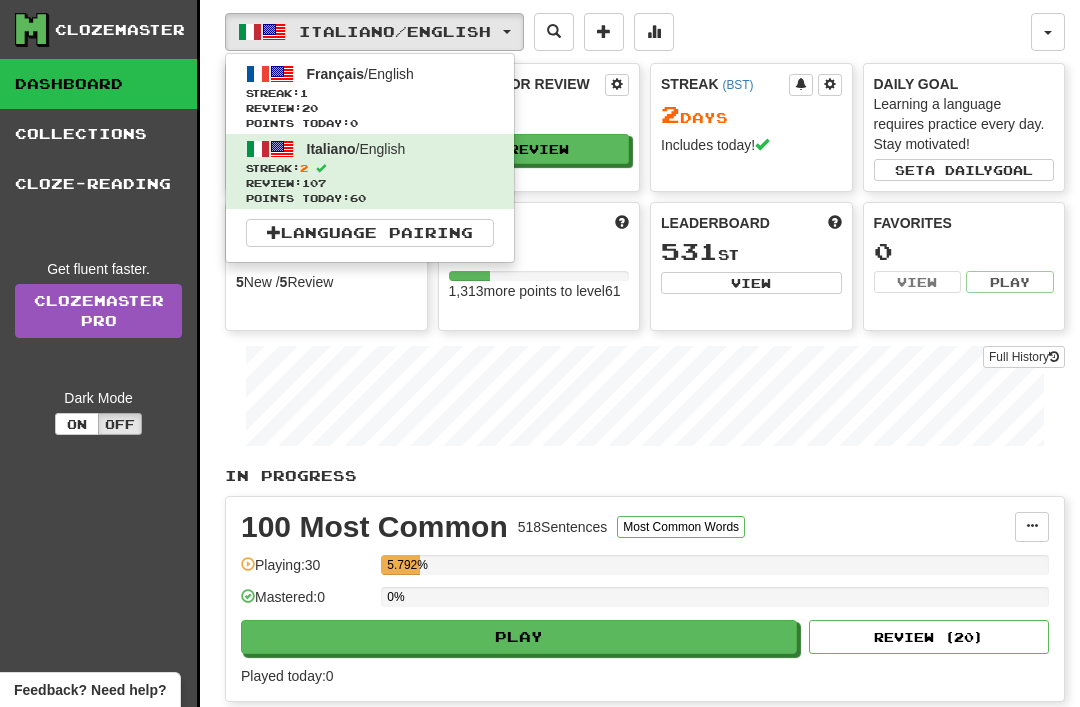 click on "Français" at bounding box center (336, 74) 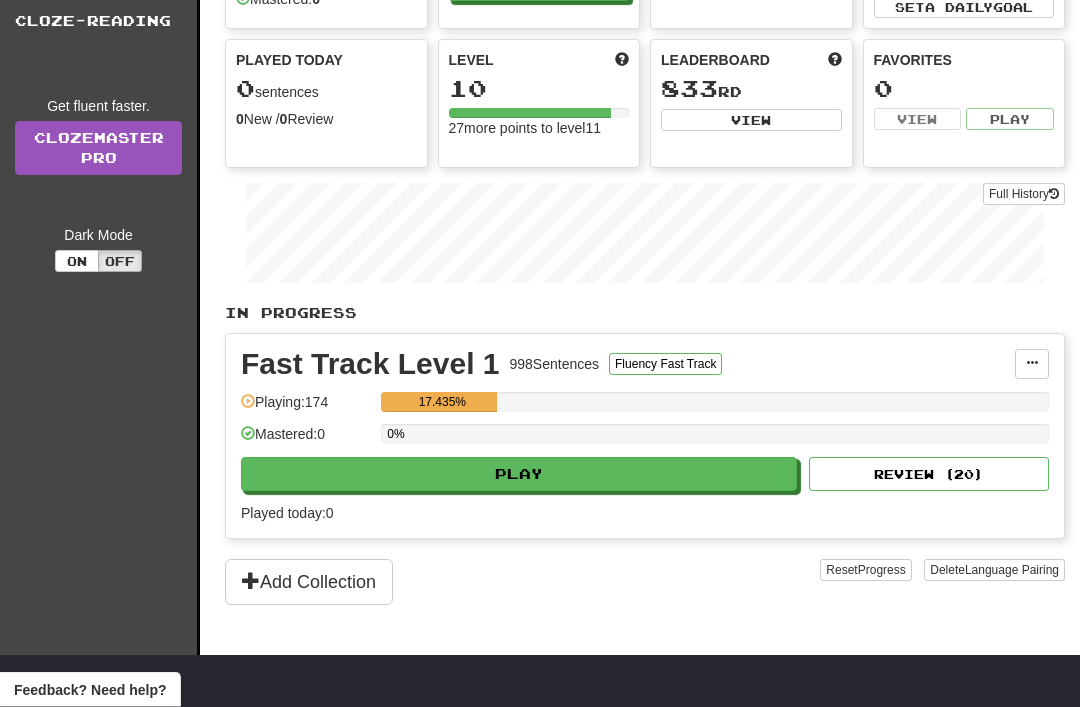 scroll, scrollTop: 163, scrollLeft: 0, axis: vertical 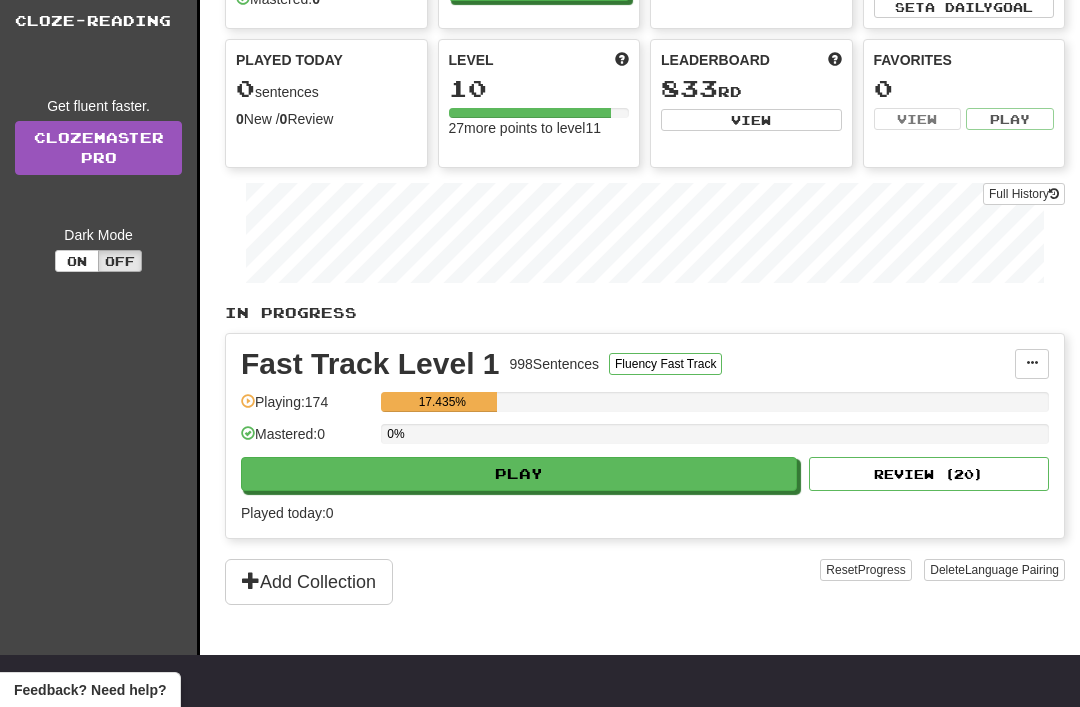 click on "Play" at bounding box center (519, 474) 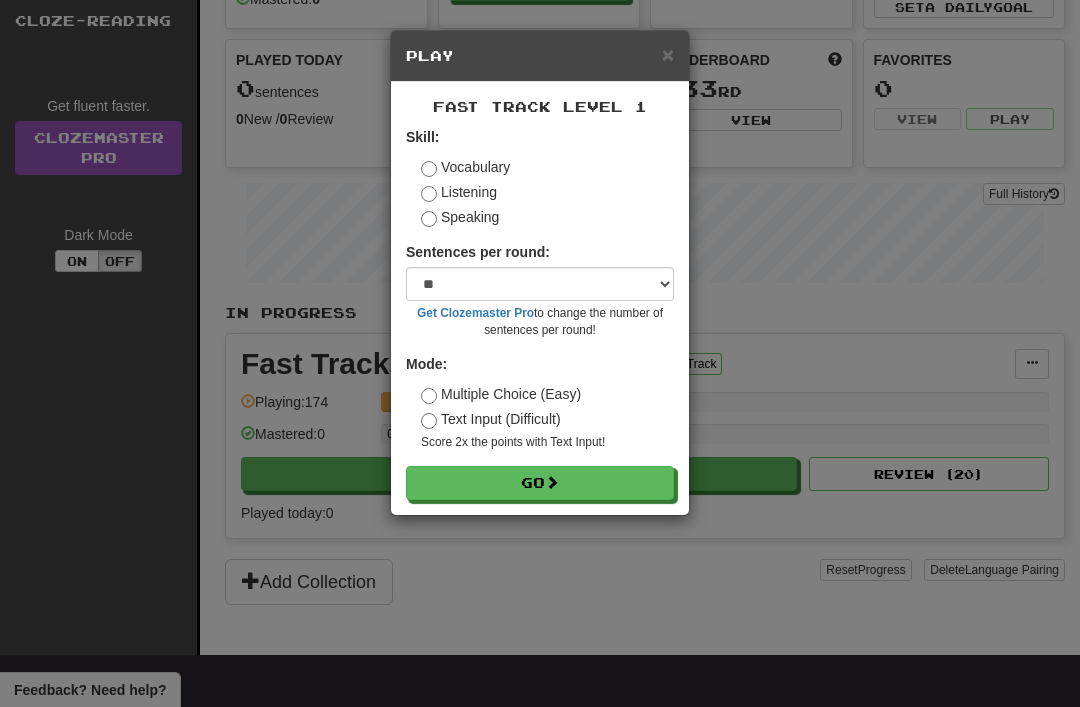 click on "Go" at bounding box center (540, 483) 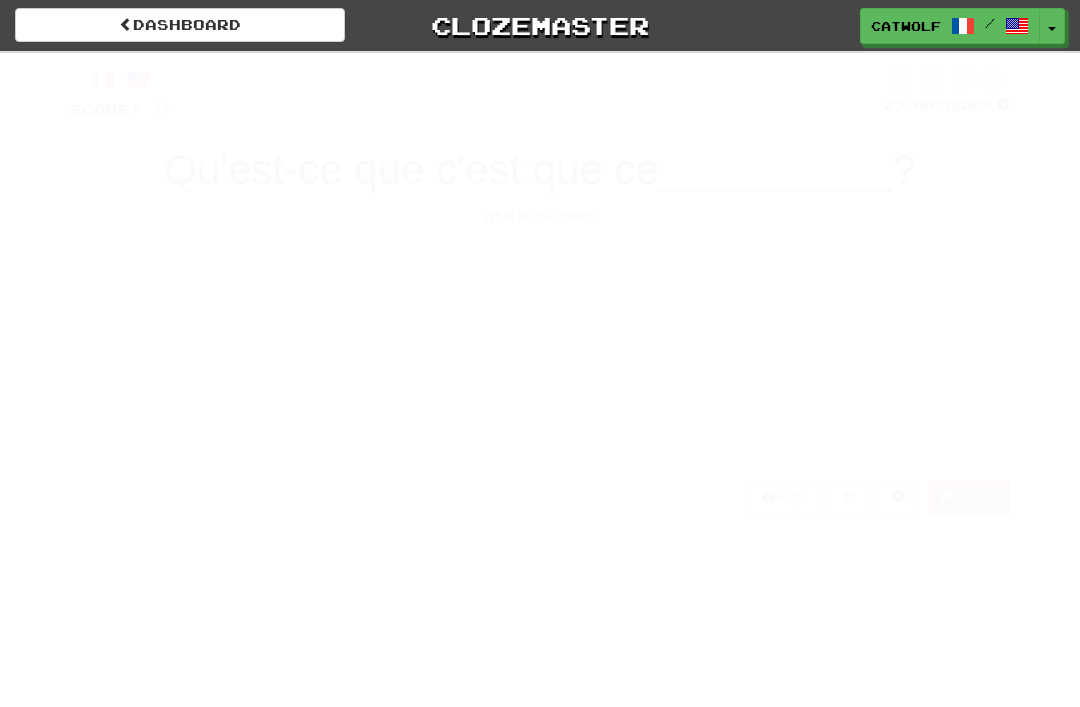 scroll, scrollTop: 0, scrollLeft: 0, axis: both 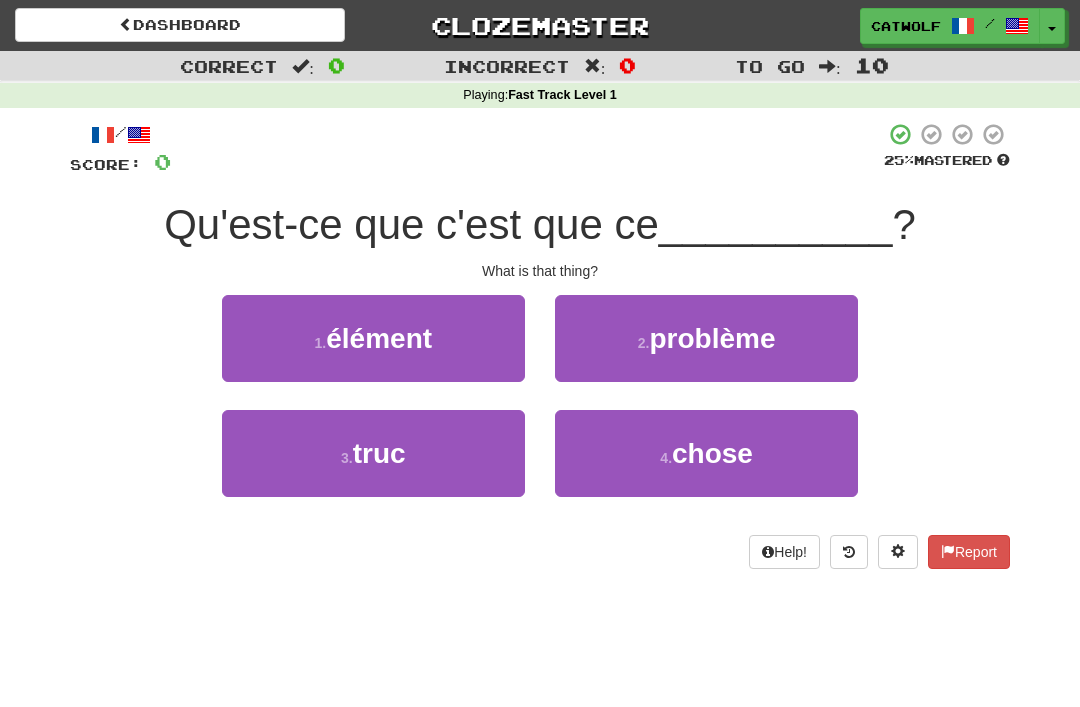 click on "truc" at bounding box center (379, 453) 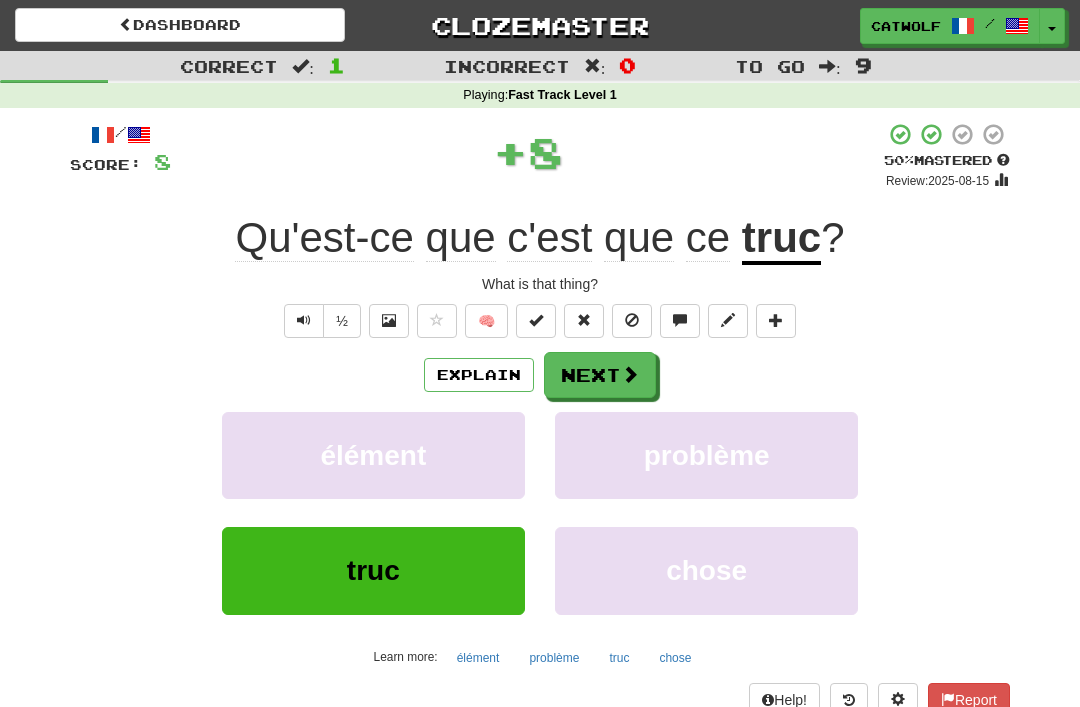 click on "Next" at bounding box center (600, 375) 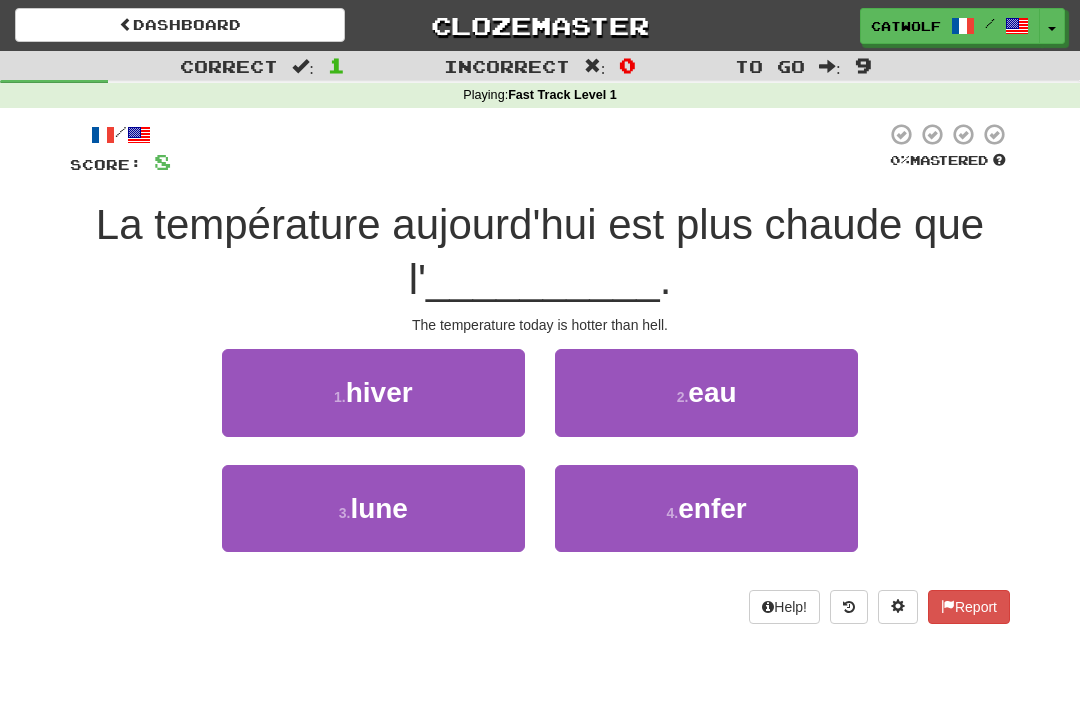 click on "4 ." at bounding box center (673, 513) 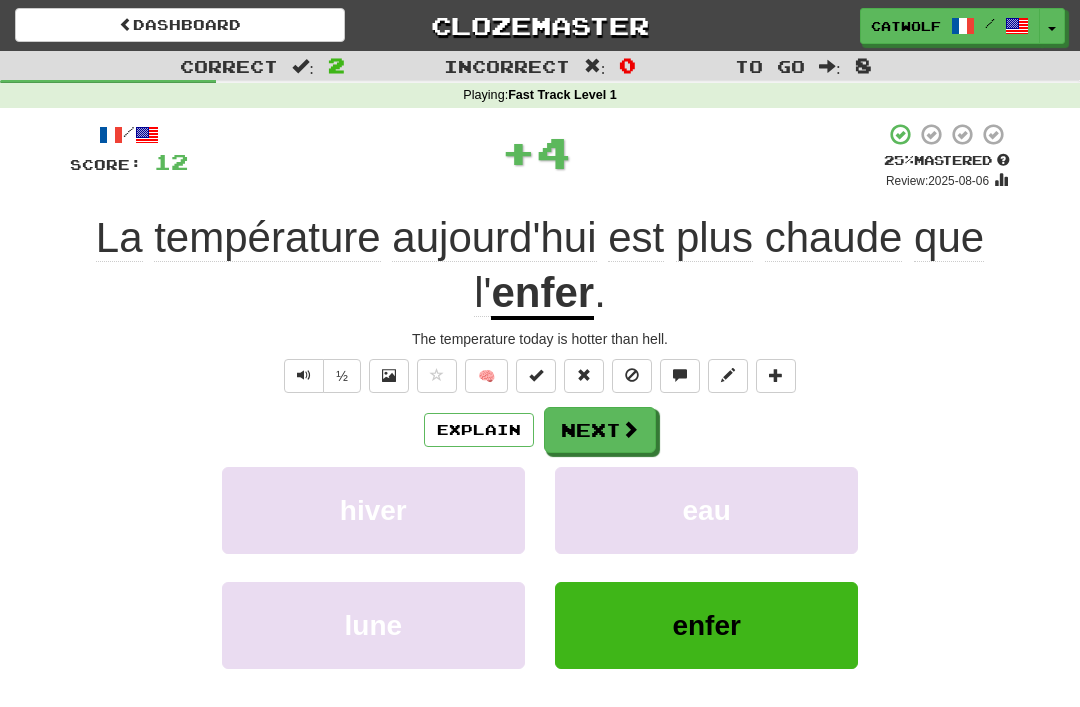 click on "Next" at bounding box center [600, 430] 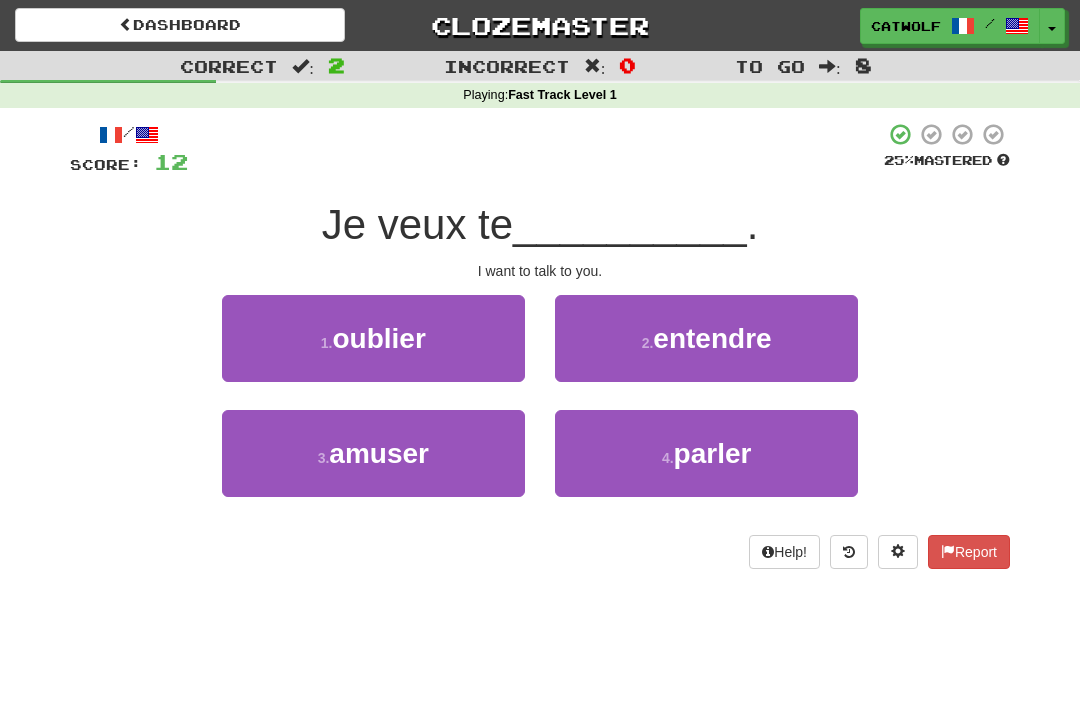 click on "4 .  parler" at bounding box center (706, 453) 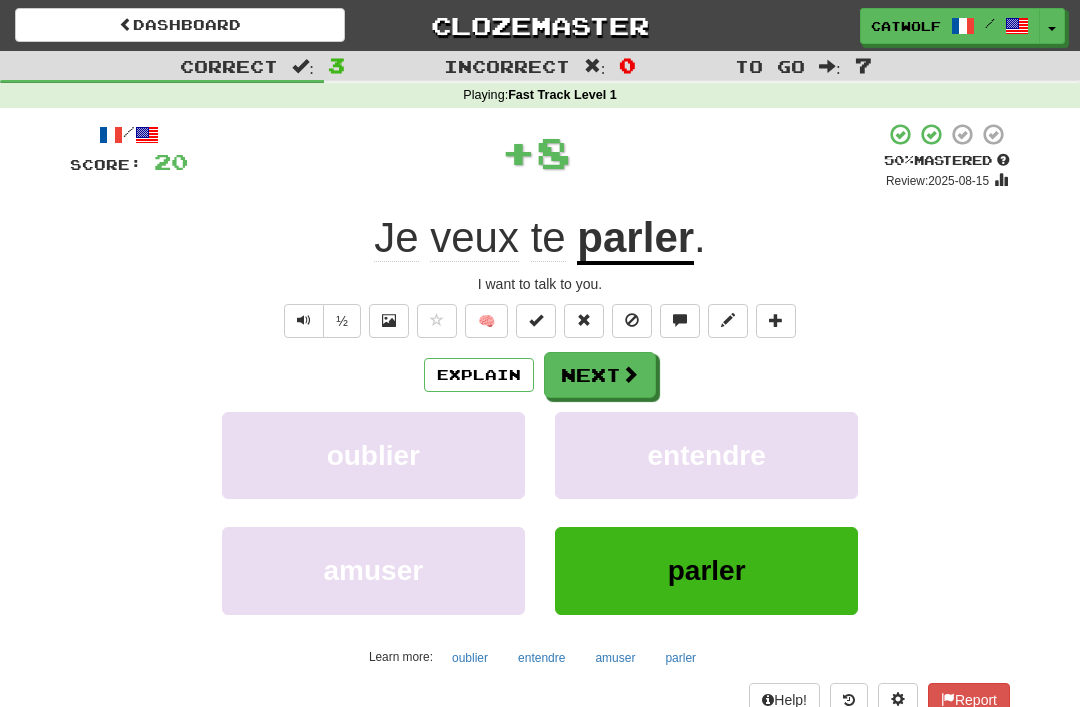 click on "Next" at bounding box center [600, 375] 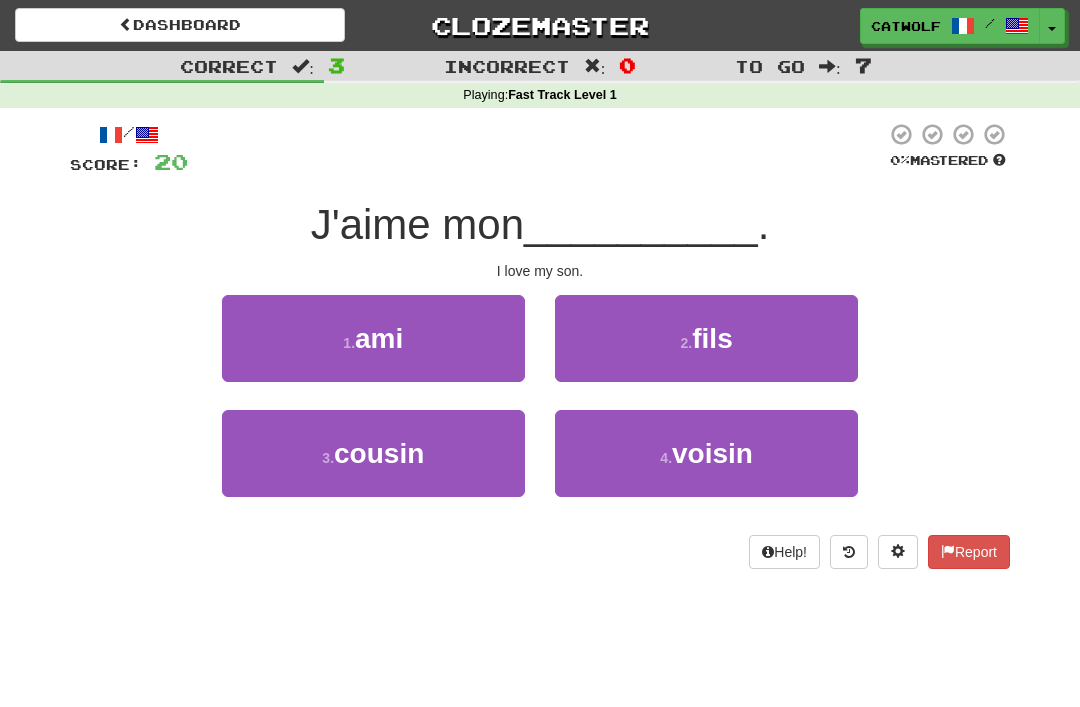 click on "2 .  fils" at bounding box center [706, 338] 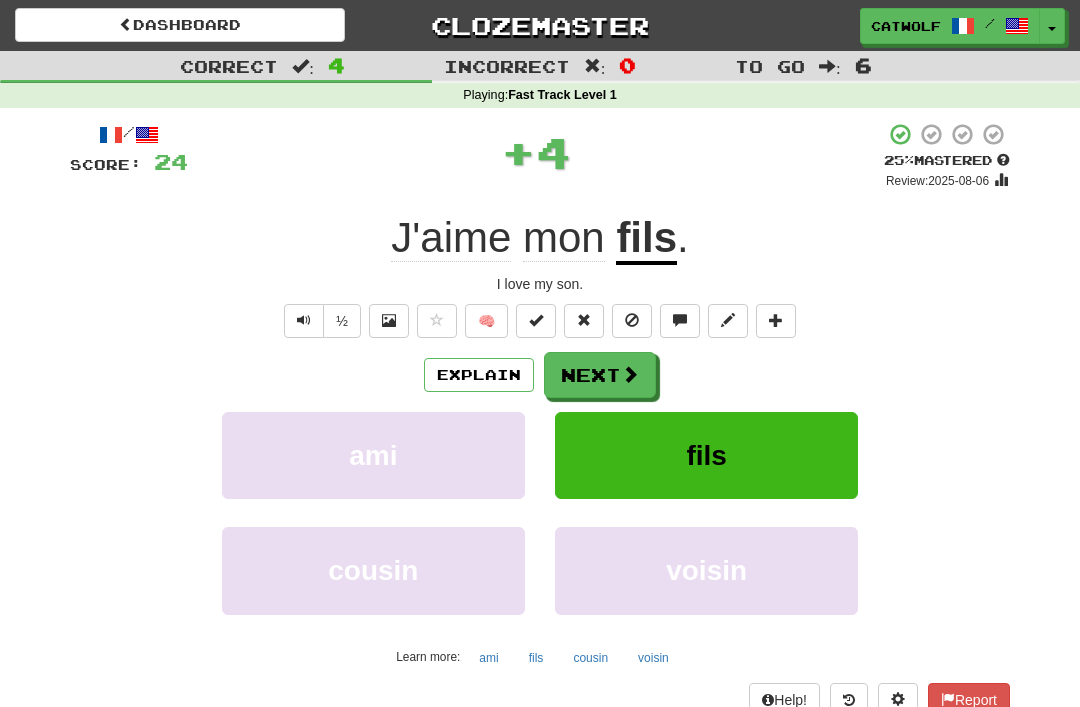 click on "Next" at bounding box center [600, 375] 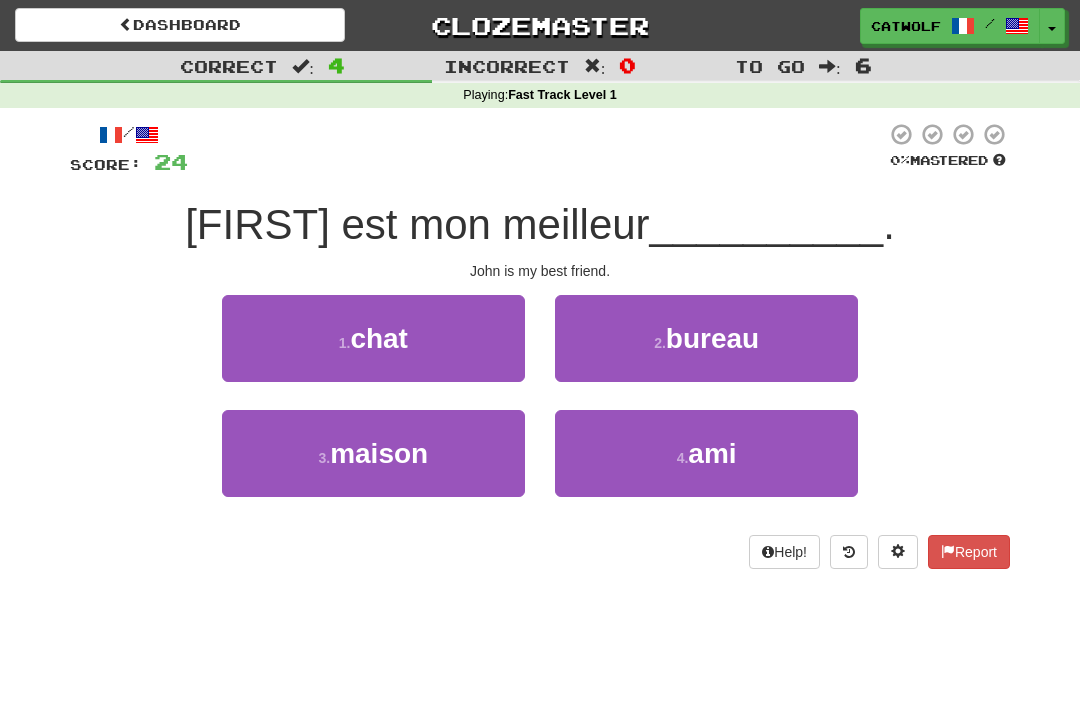 click on "4 .  ami" at bounding box center [706, 453] 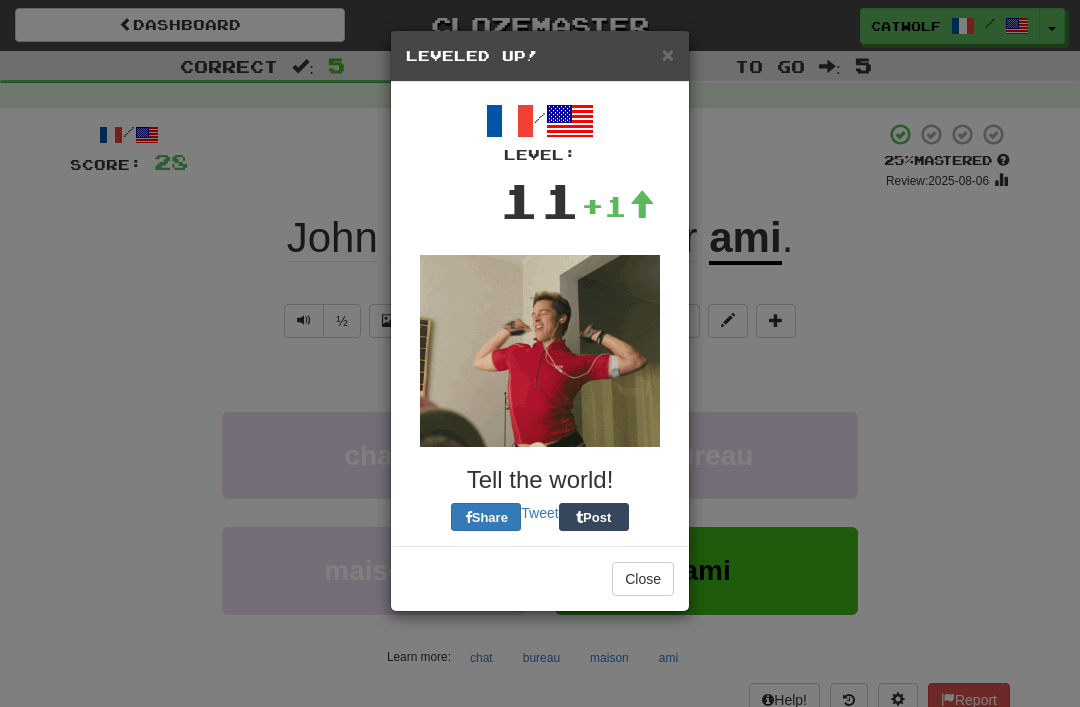 click at bounding box center [540, 351] 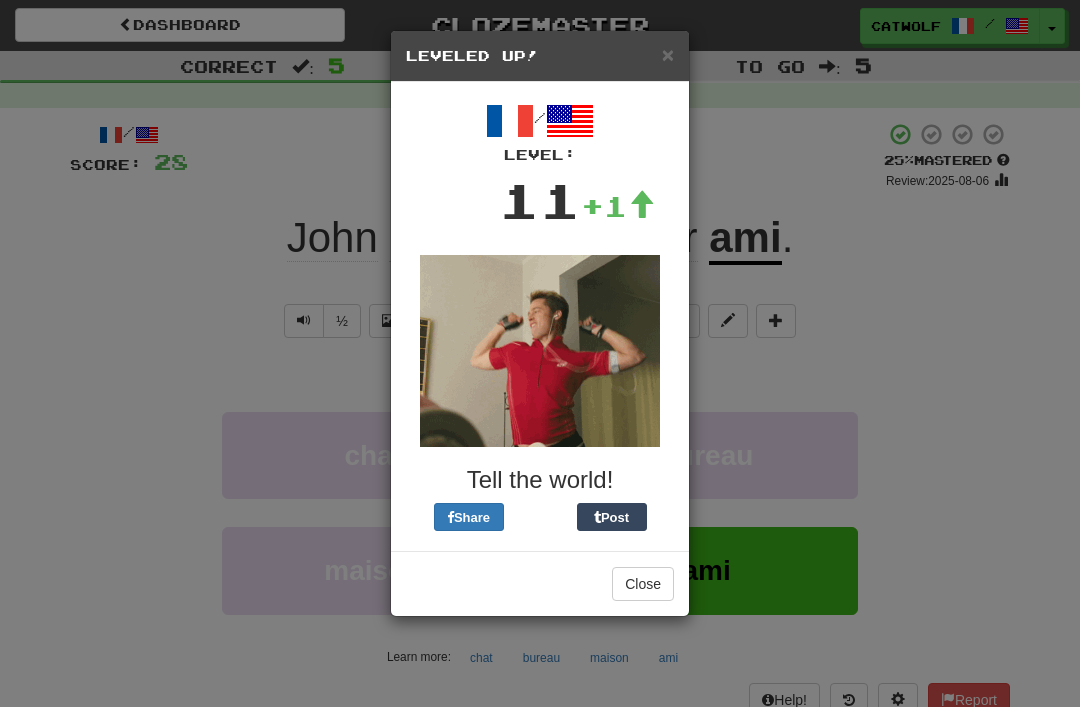 click on "Close" at bounding box center [643, 584] 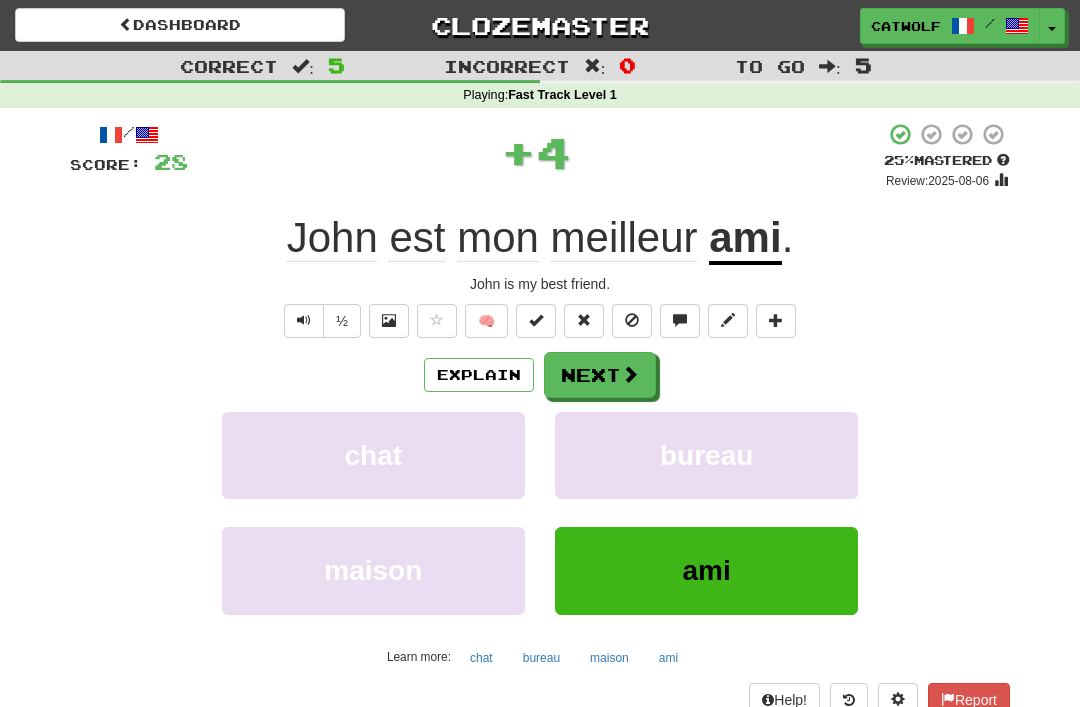 click on "Next" at bounding box center [600, 375] 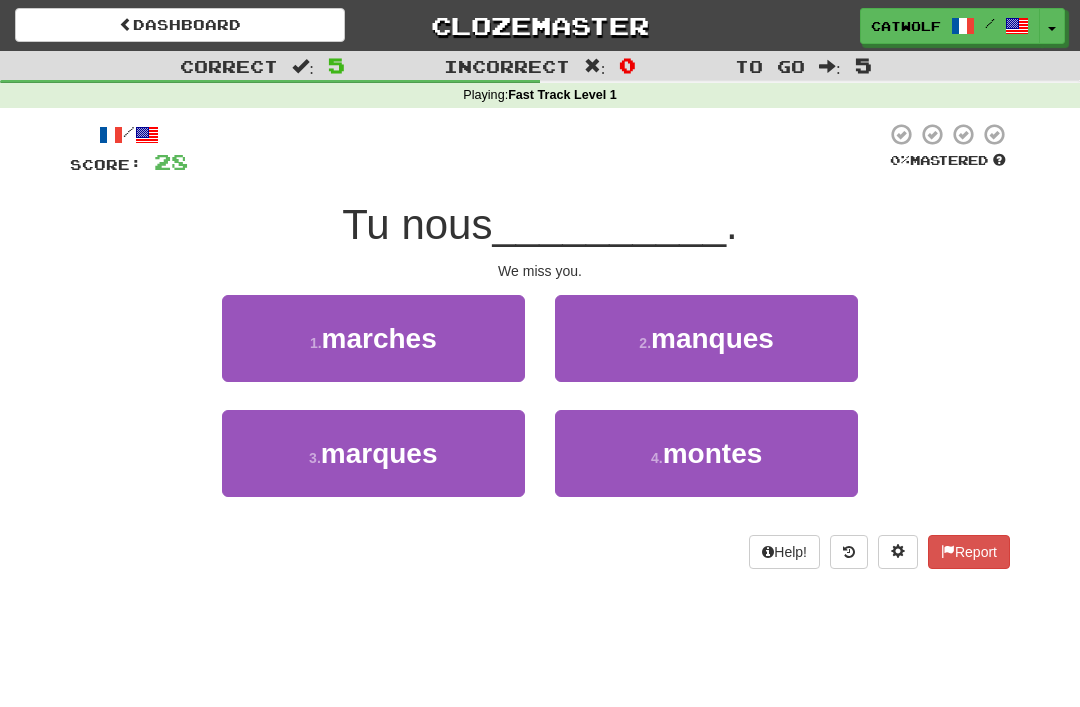 click on "2 .  manques" at bounding box center [706, 338] 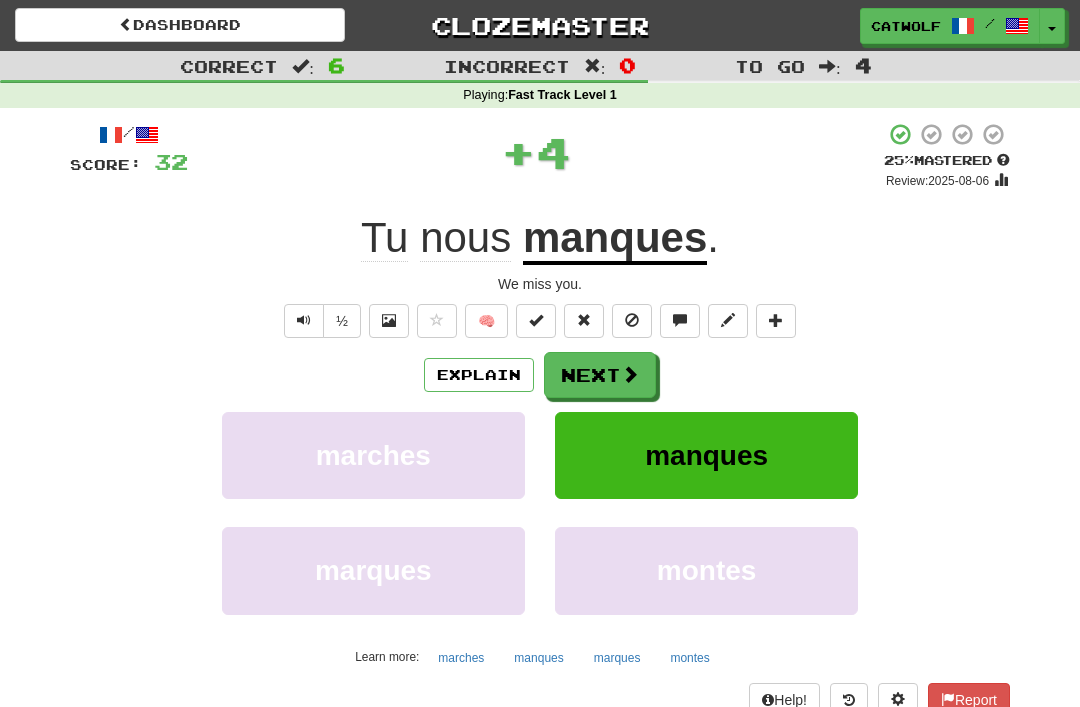 click on "Next" at bounding box center (600, 375) 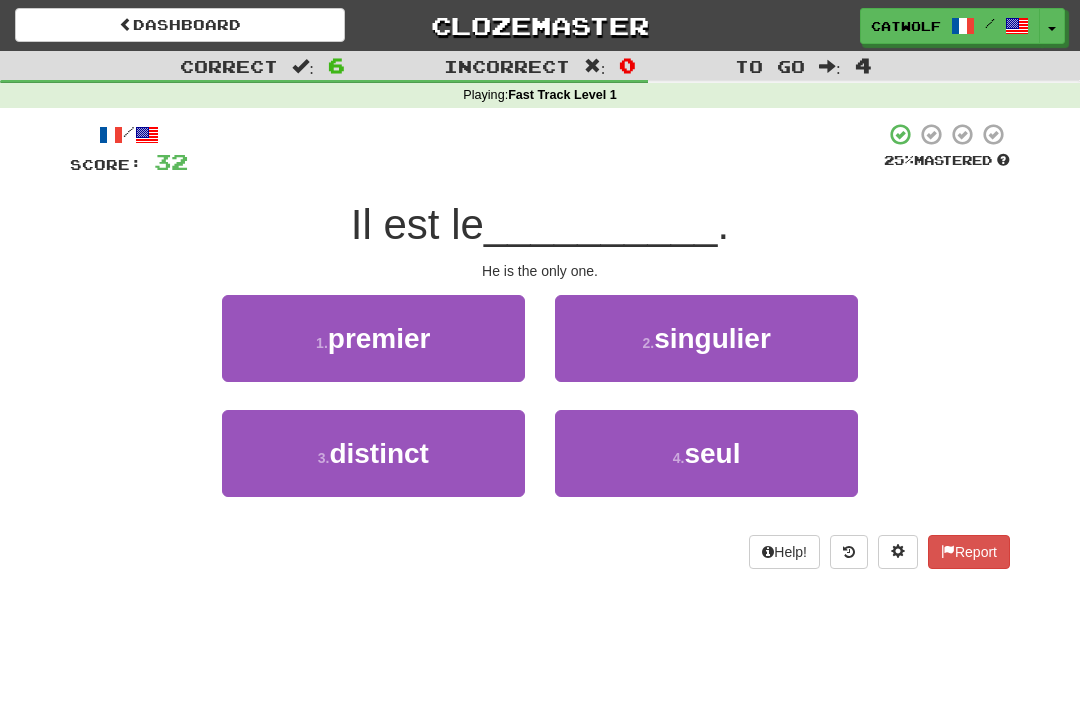 click on "4 .  seul" at bounding box center (706, 453) 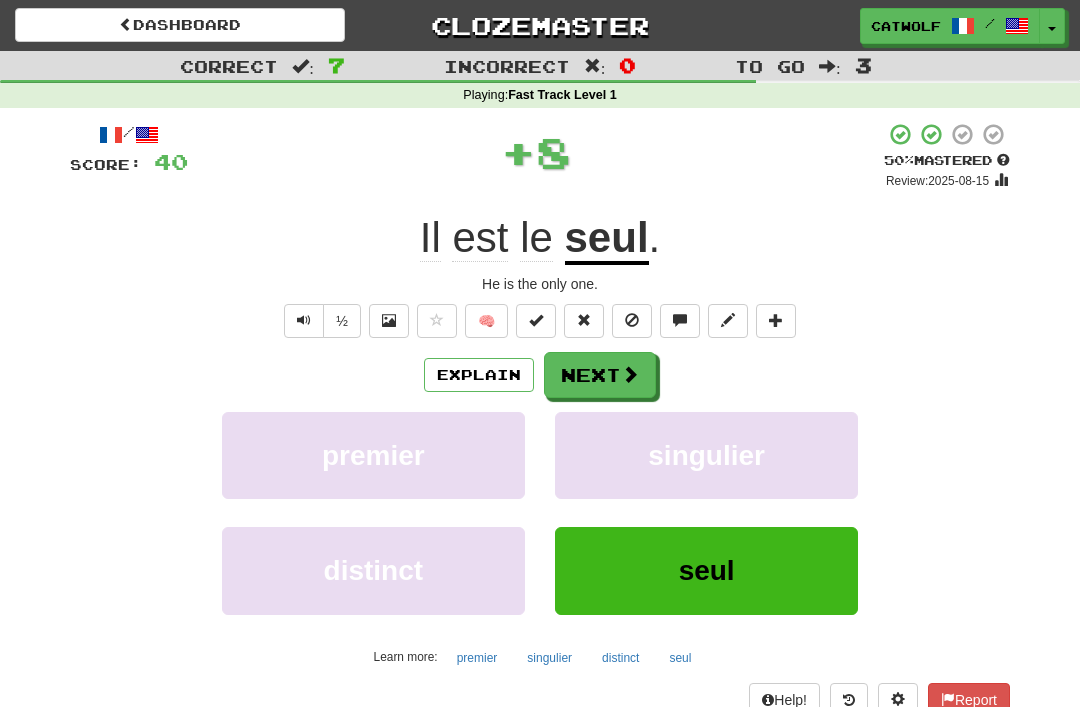 click on "Next" at bounding box center [600, 375] 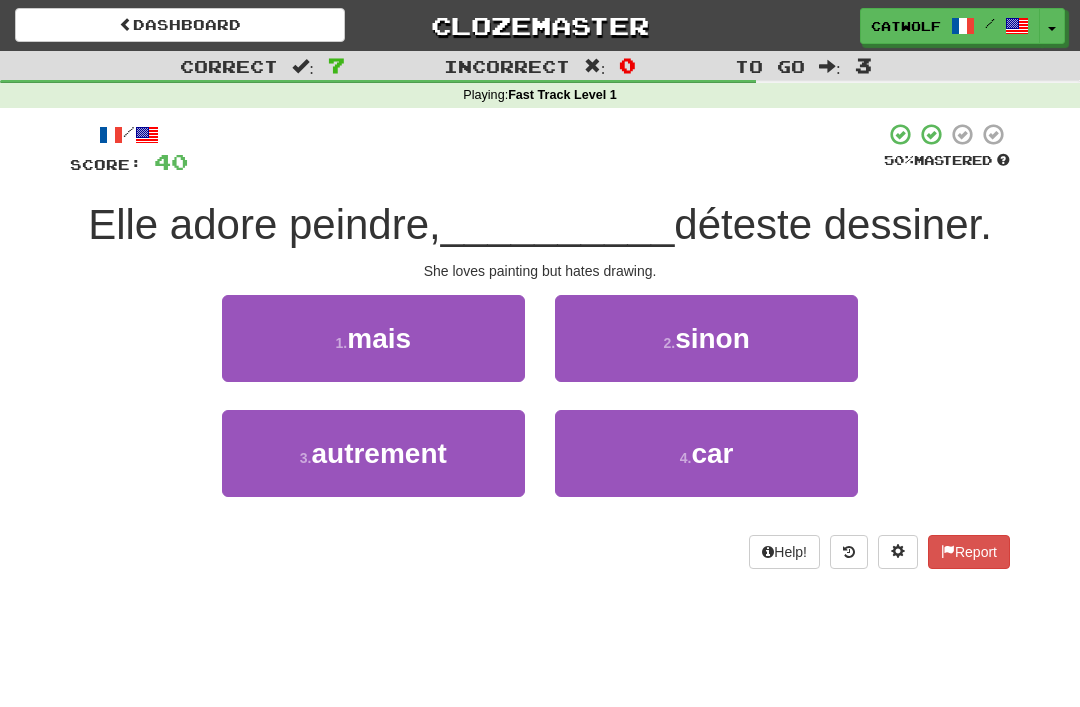 click on "mais" at bounding box center [379, 338] 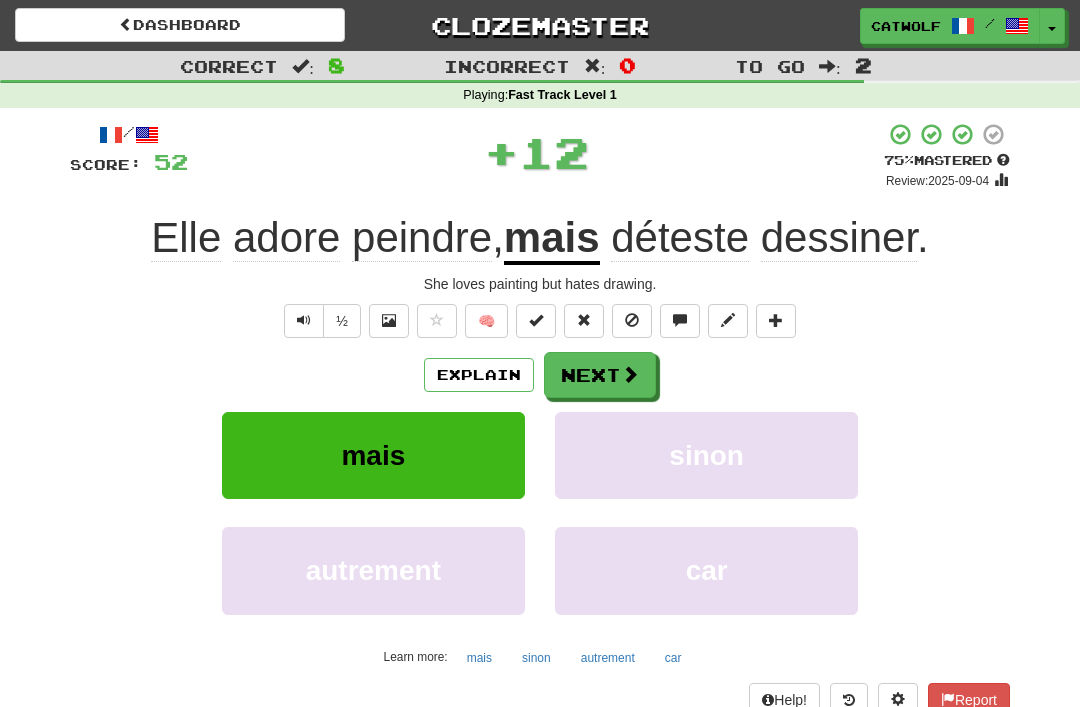 click on "Next" at bounding box center [600, 375] 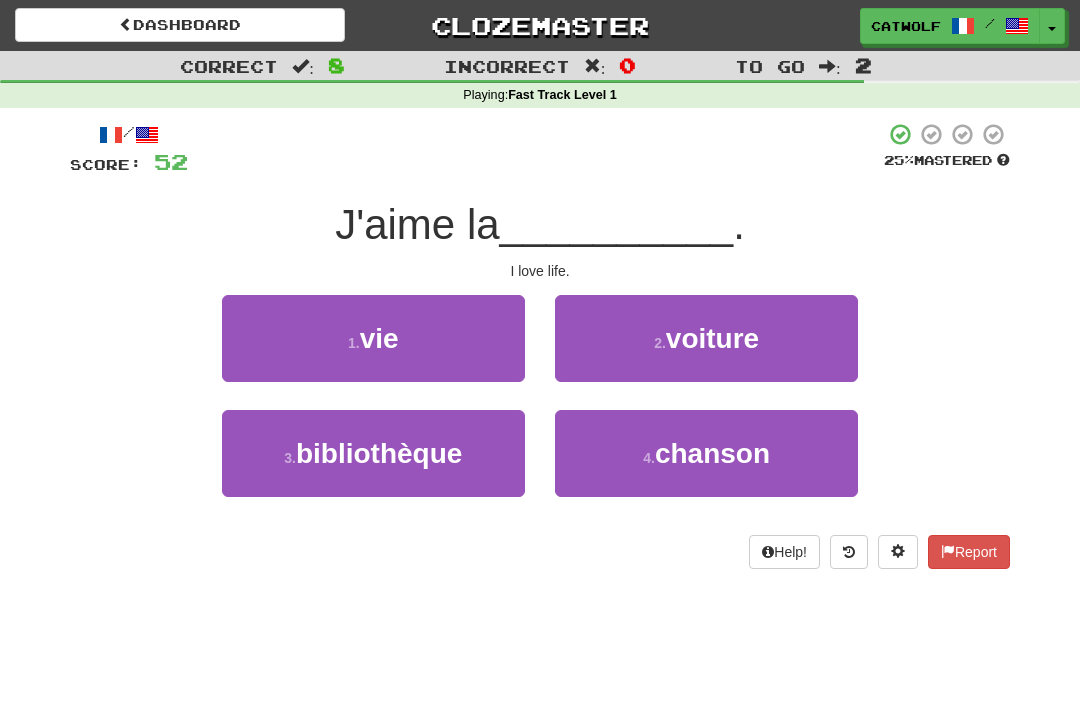 click on "1 .  vie" at bounding box center (373, 338) 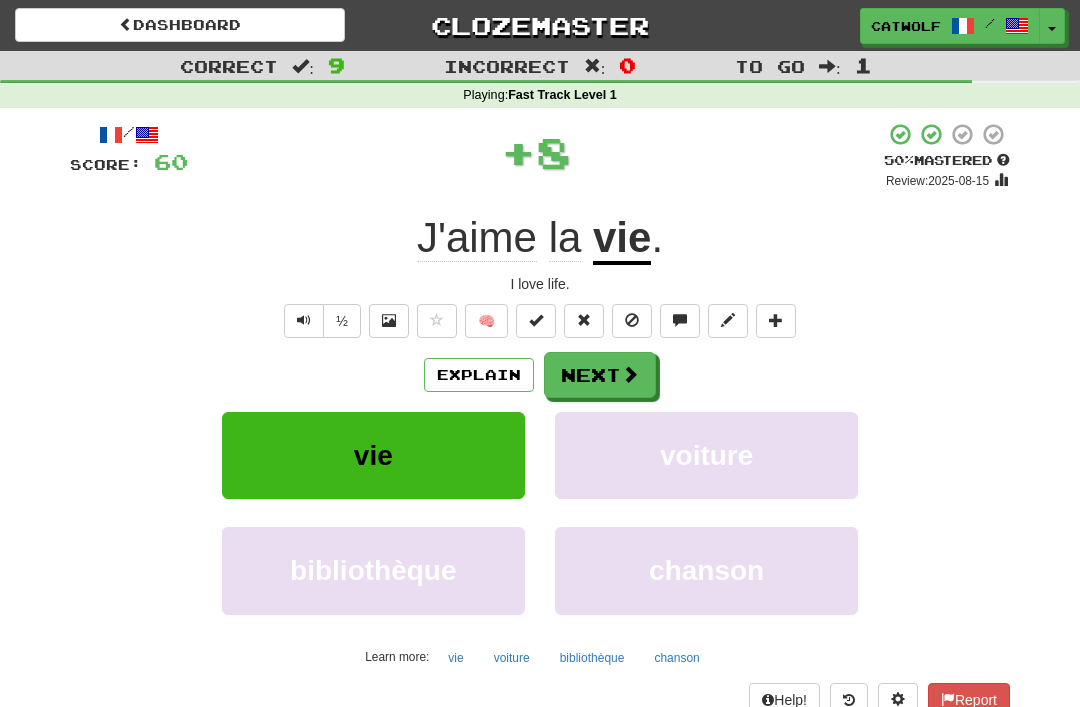 click on "Next" at bounding box center (600, 375) 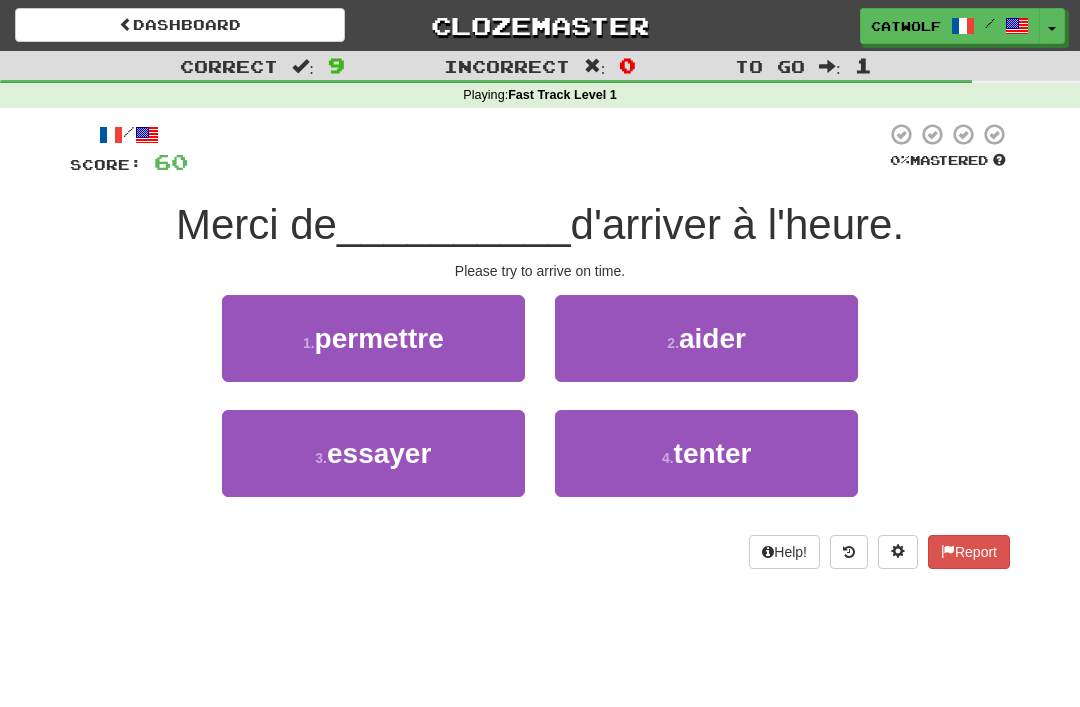 click on "2 .  aider" at bounding box center (706, 338) 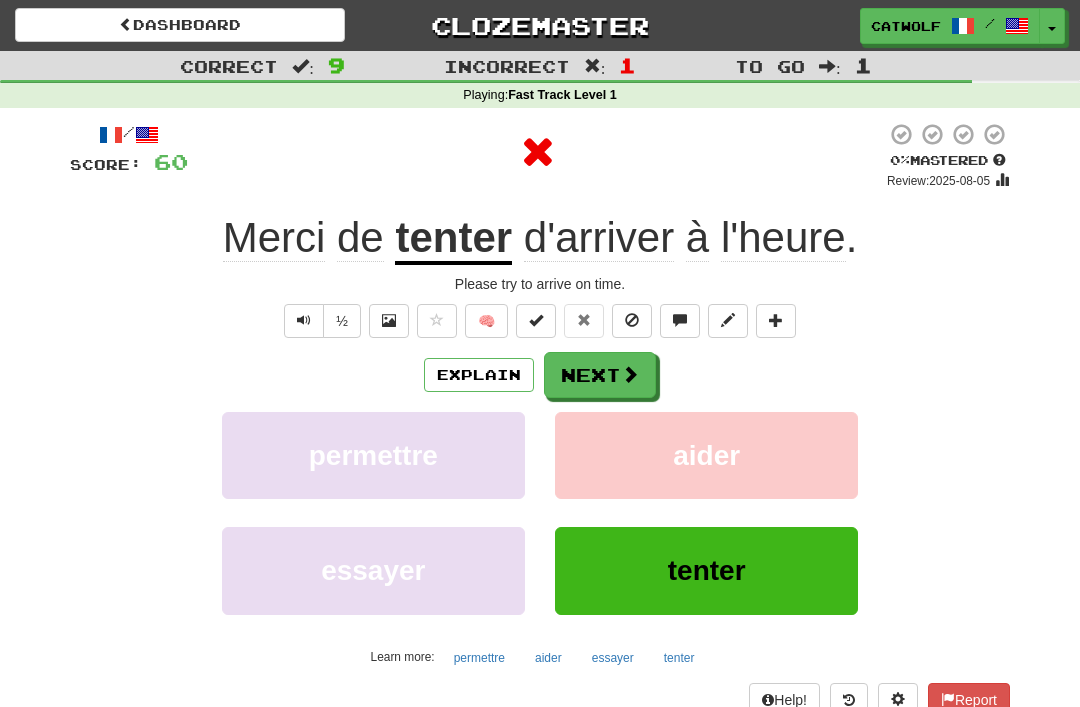 click on "Next" at bounding box center [600, 375] 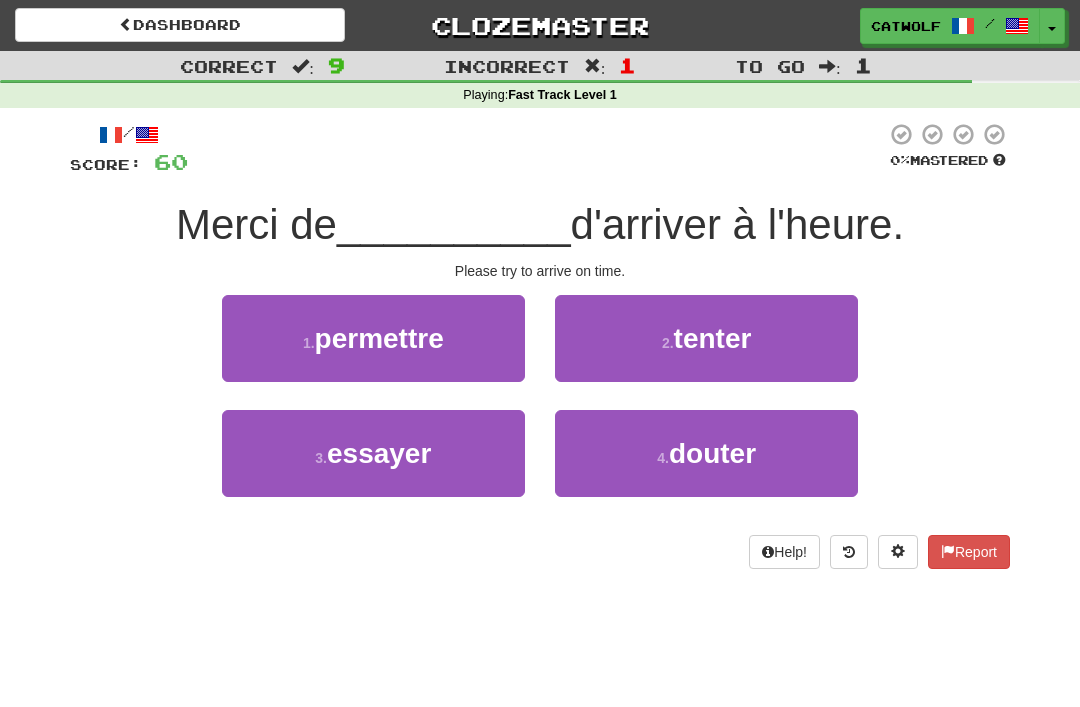 click on "2 .  tenter" at bounding box center [706, 338] 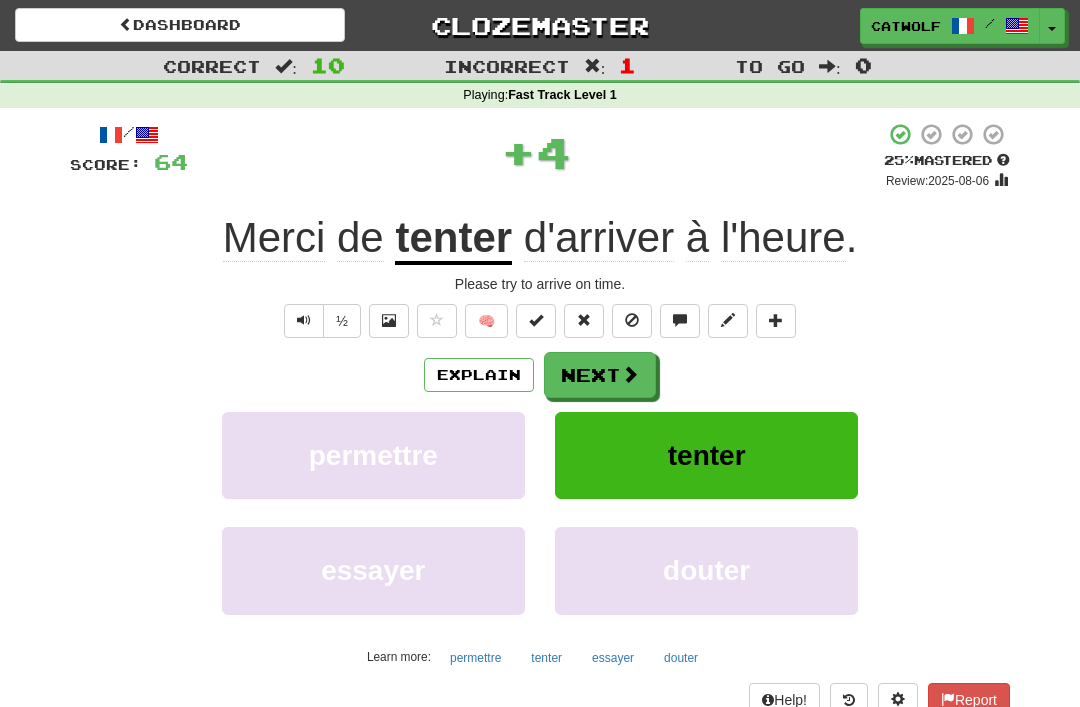 click on "Next" at bounding box center (600, 375) 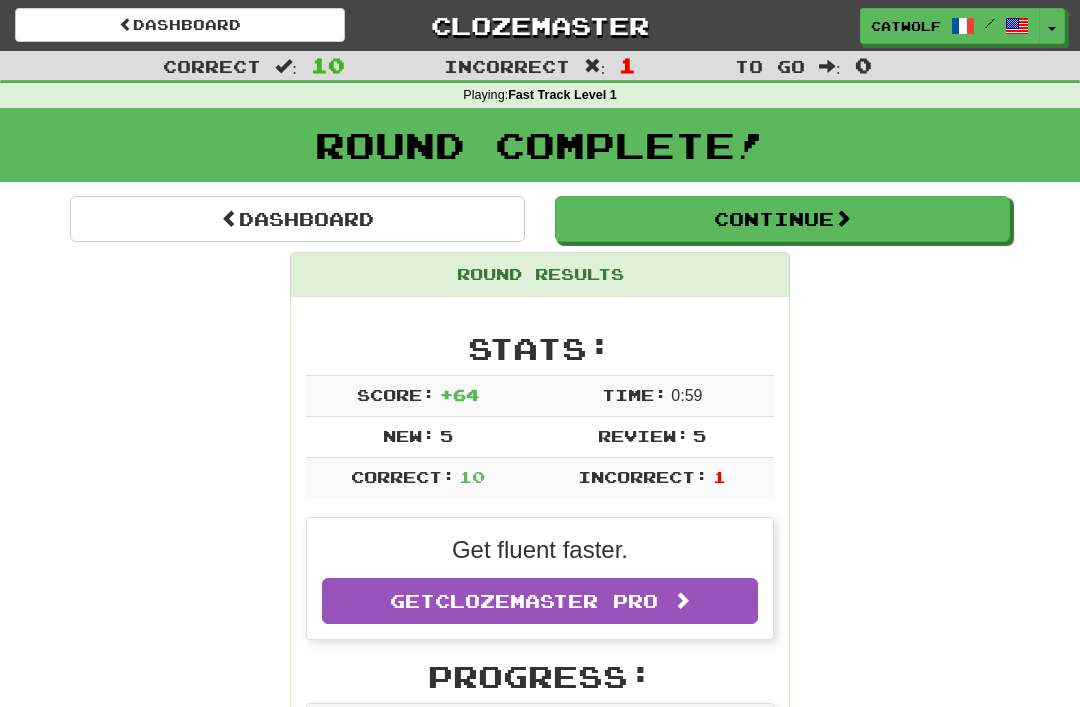 click on "Dashboard" at bounding box center [297, 219] 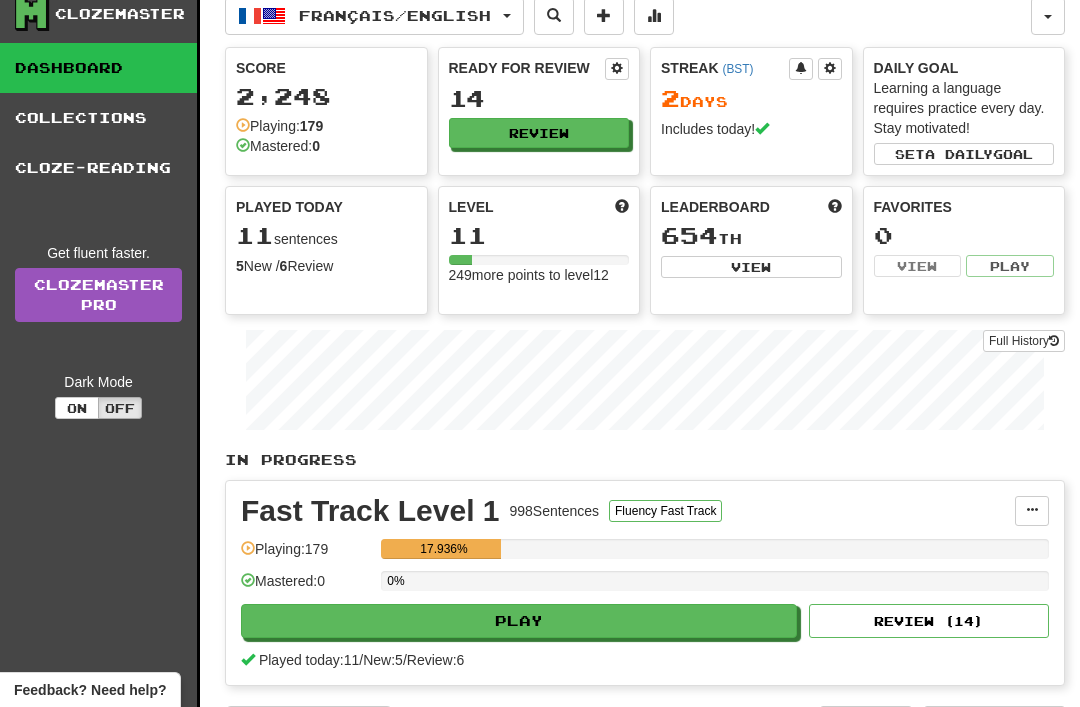 scroll, scrollTop: 0, scrollLeft: 0, axis: both 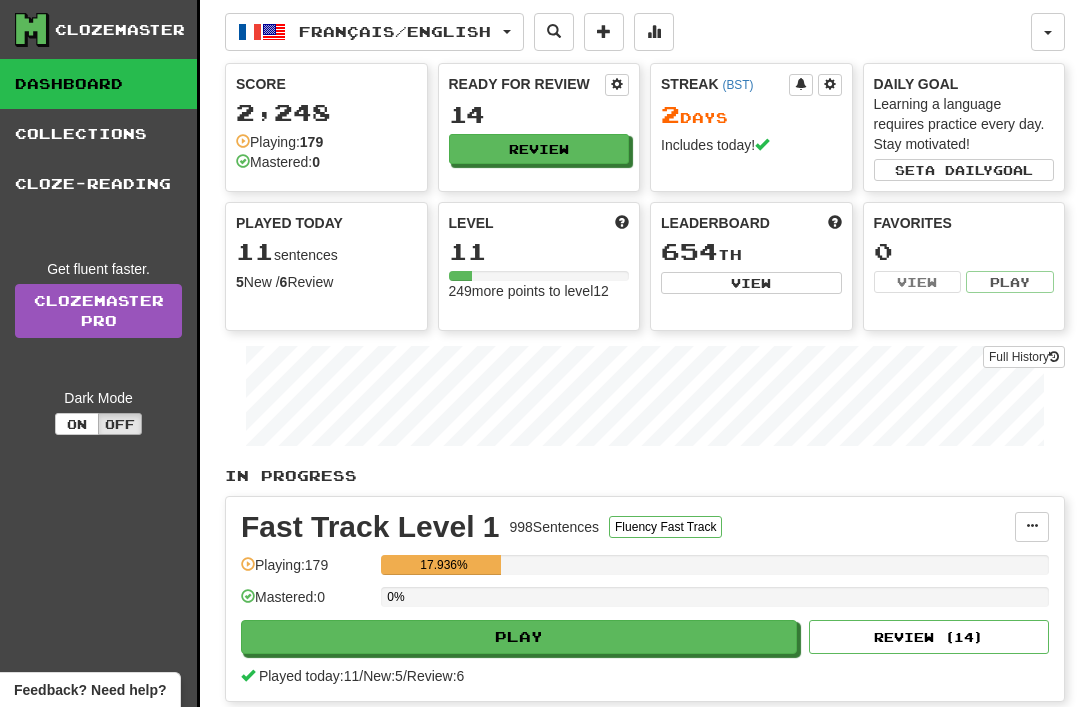 click on "Français  /  English" at bounding box center [374, 32] 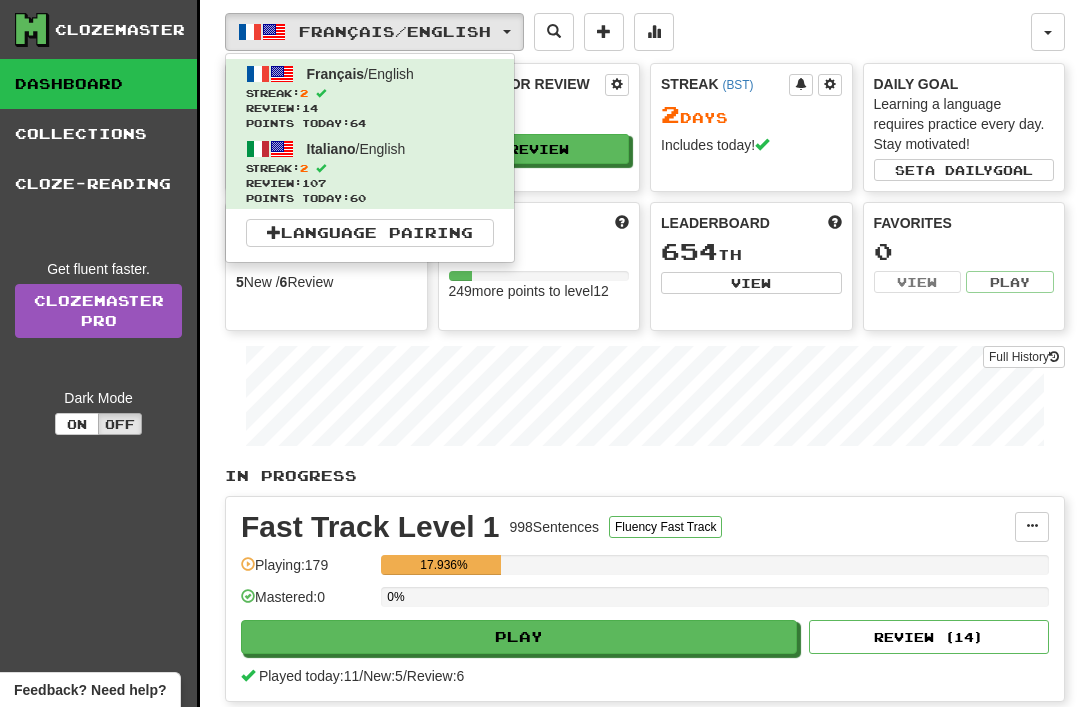 click on "Streak:  2" at bounding box center [370, 168] 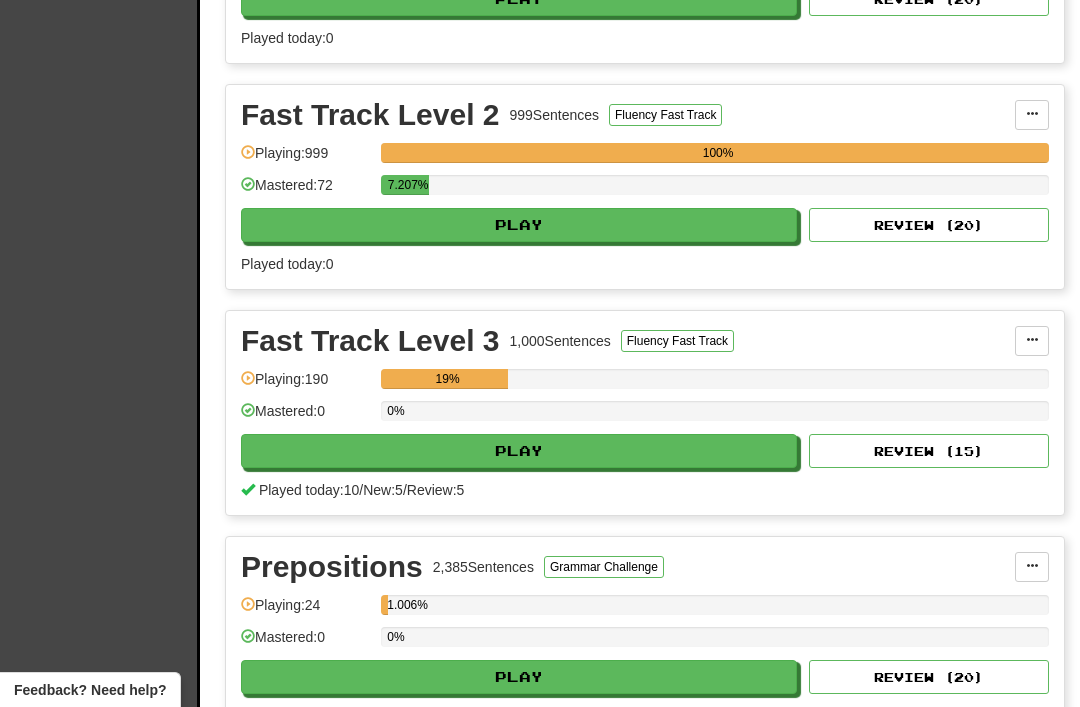 scroll, scrollTop: 1154, scrollLeft: 0, axis: vertical 